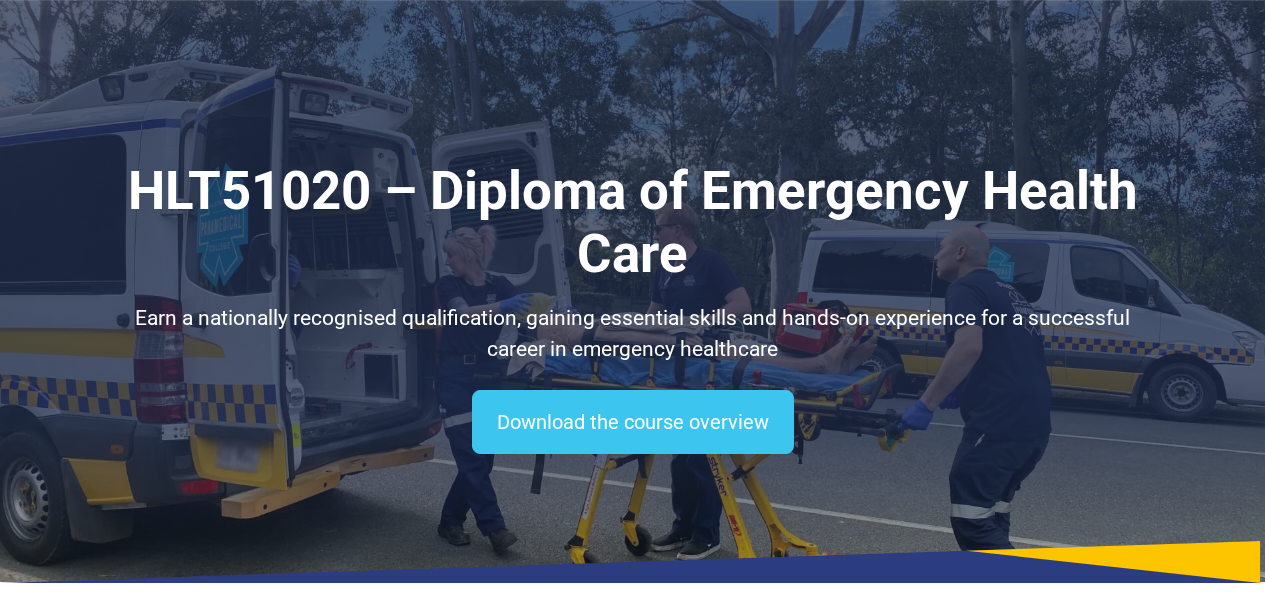 scroll, scrollTop: 413, scrollLeft: 0, axis: vertical 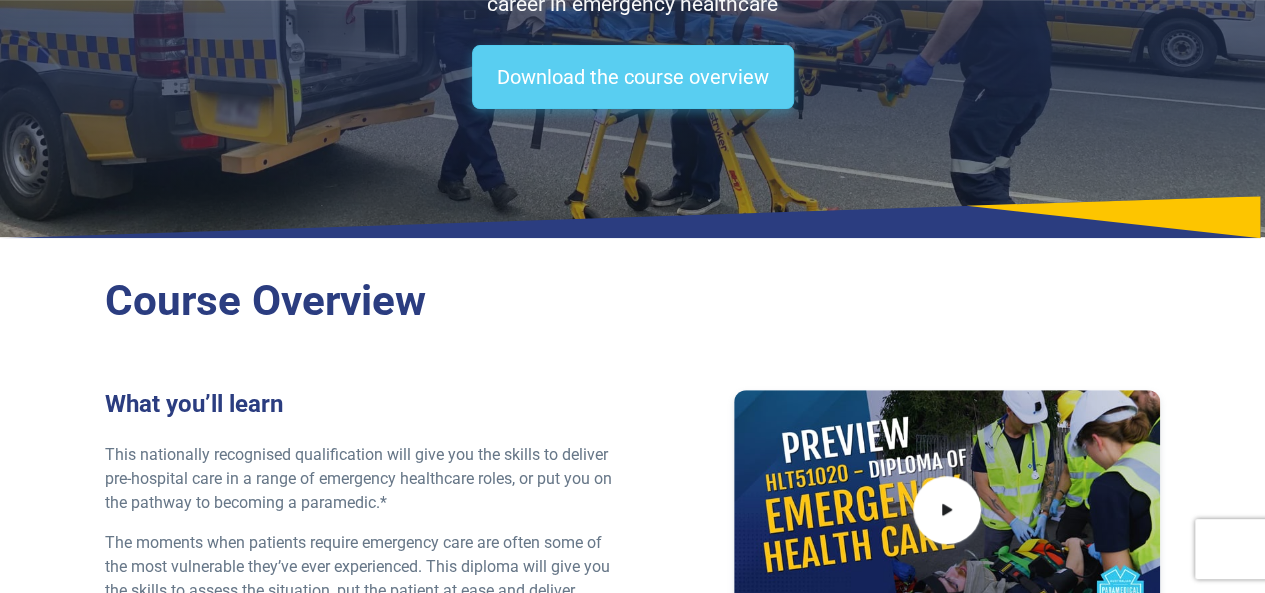 click on "Download the course overview" at bounding box center [633, 77] 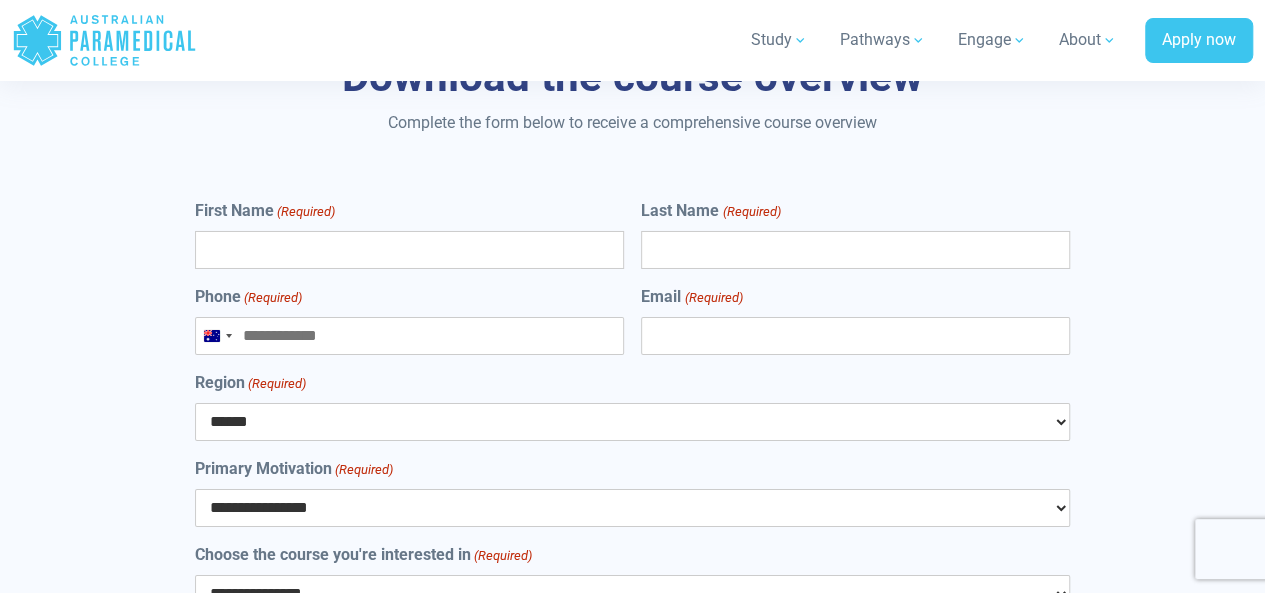 scroll, scrollTop: 11162, scrollLeft: 0, axis: vertical 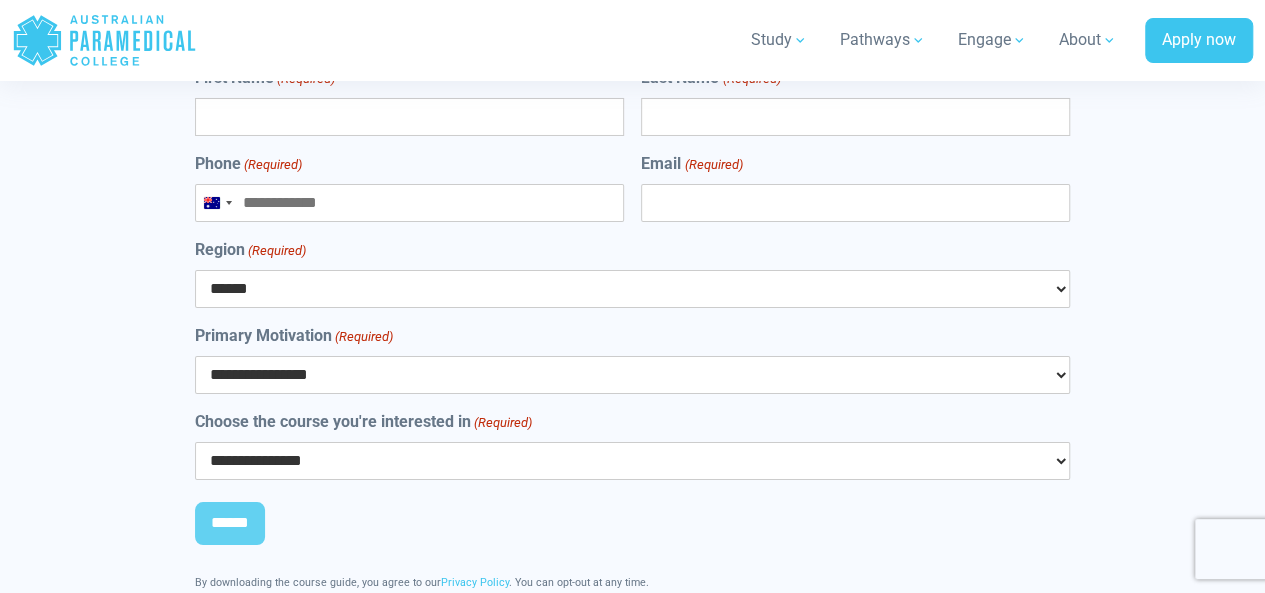 click on "**********" at bounding box center (632, 461) 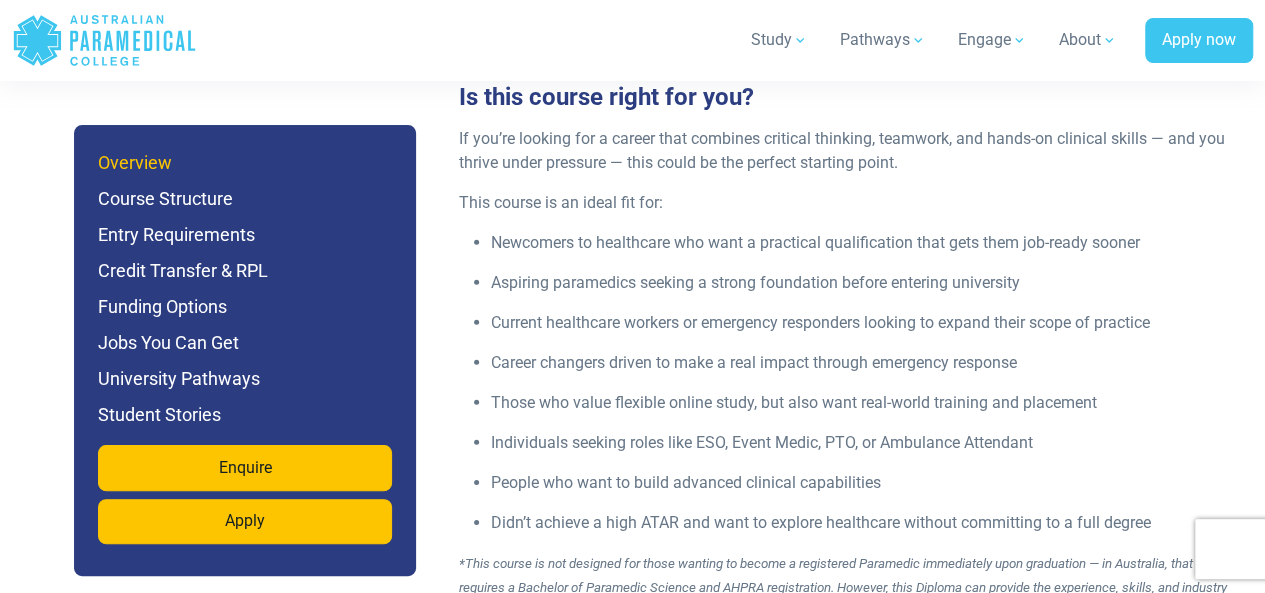 click on "Overview" at bounding box center [245, 163] 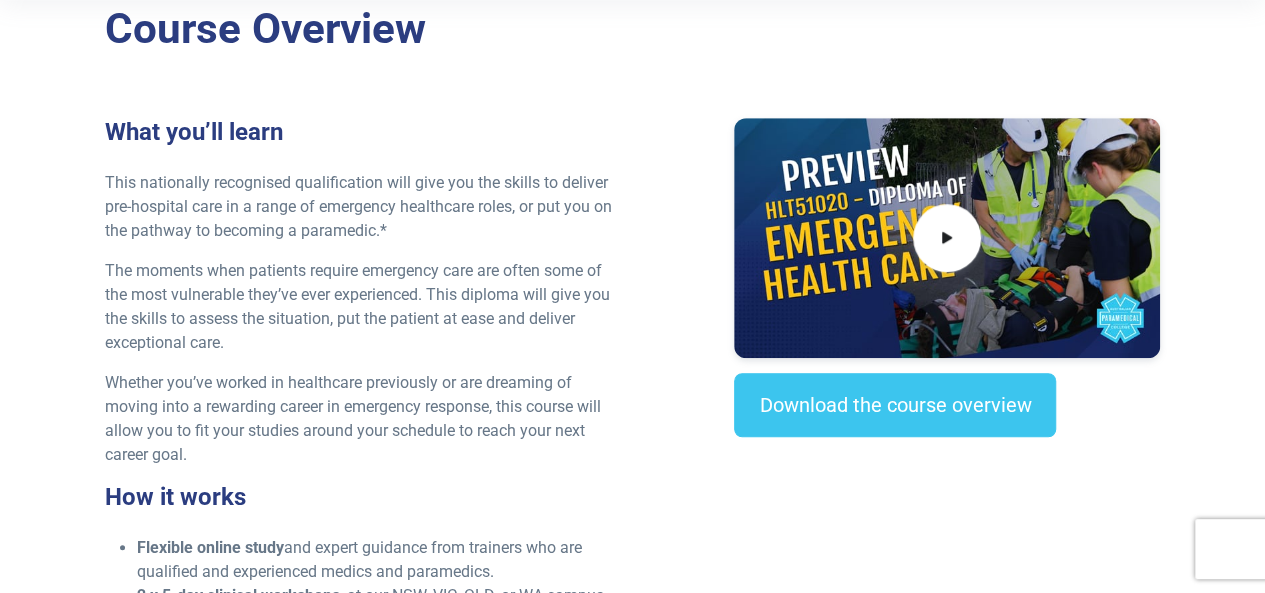 scroll, scrollTop: 618, scrollLeft: 0, axis: vertical 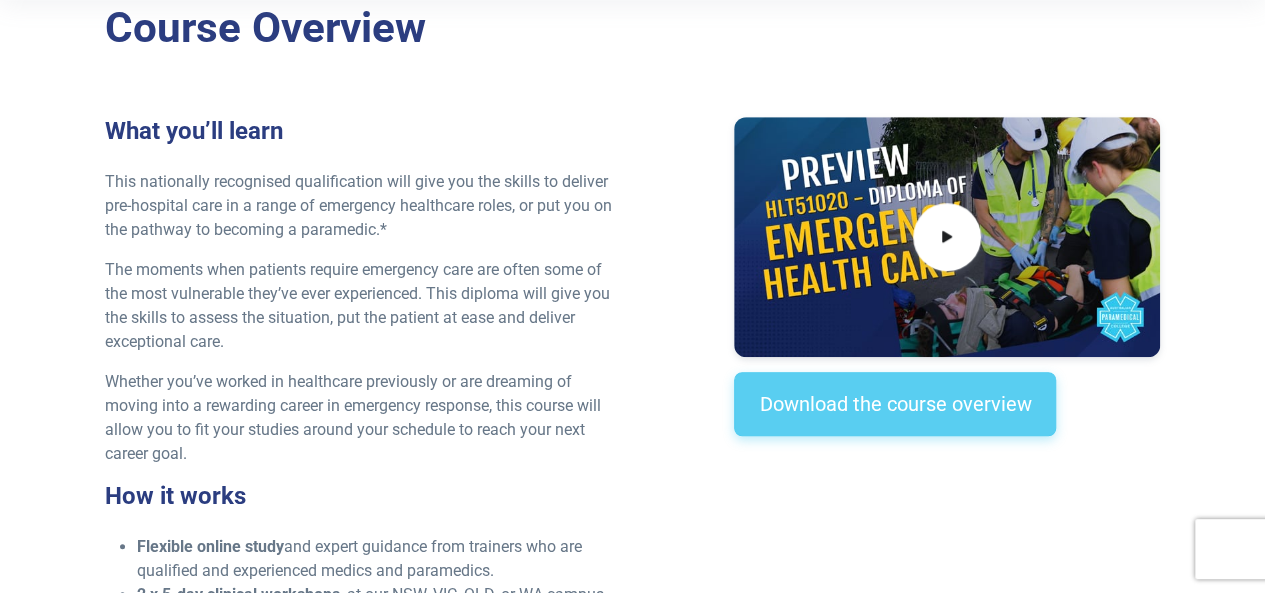 click on "Download the course overview" at bounding box center (895, 404) 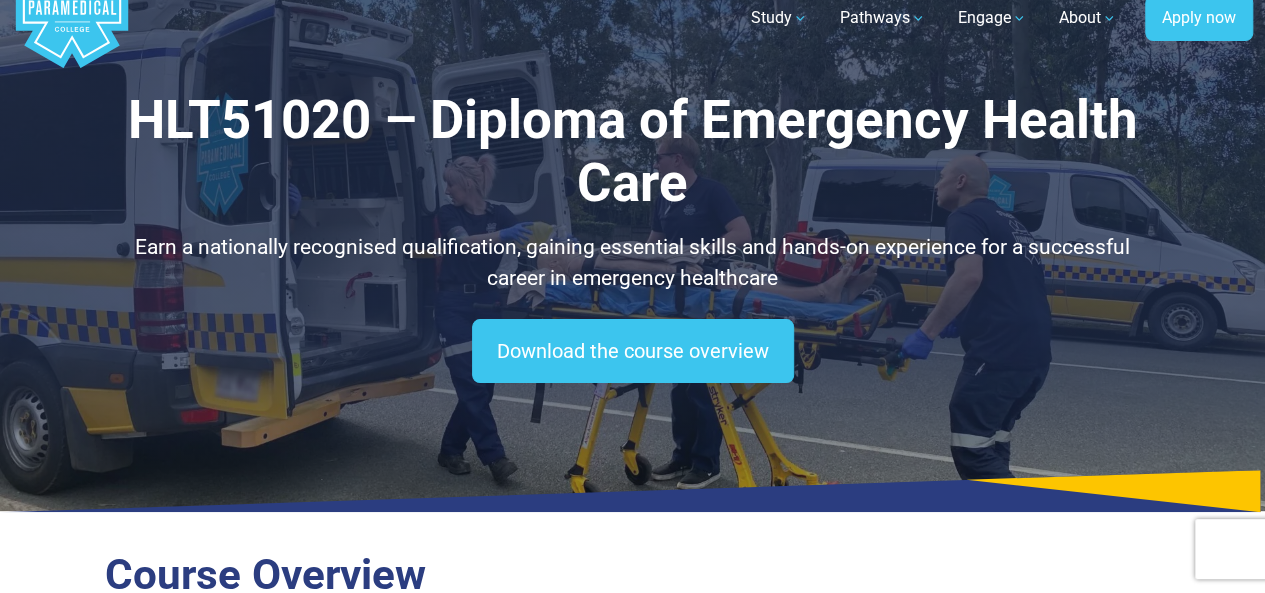 scroll, scrollTop: 51, scrollLeft: 0, axis: vertical 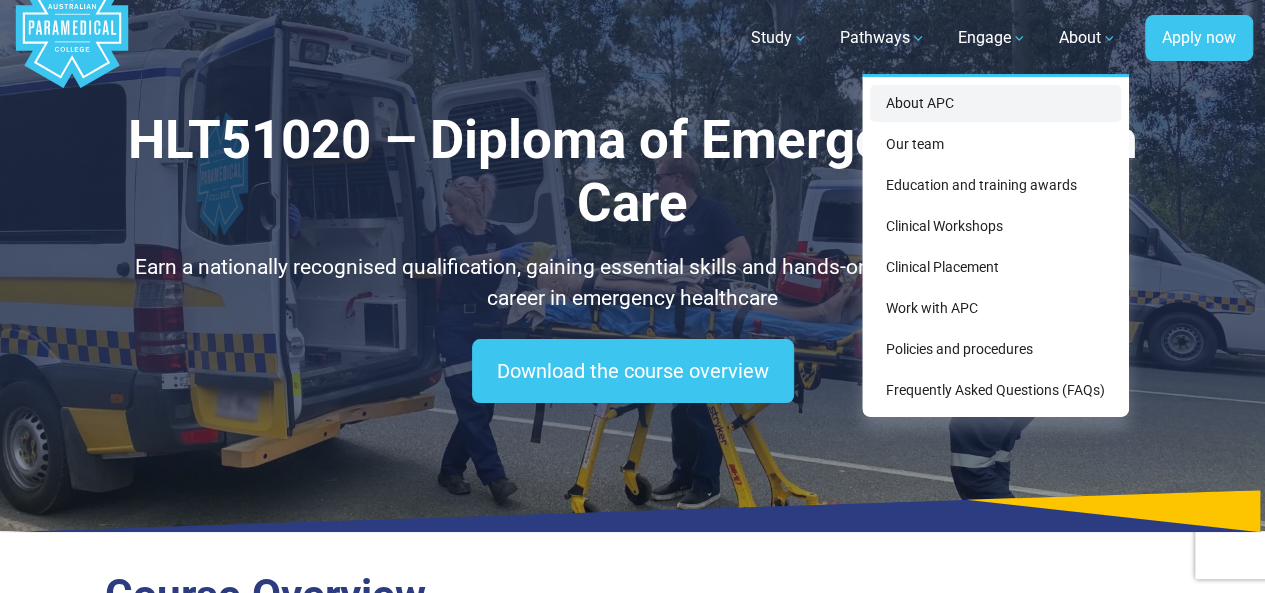 click on "About APC" at bounding box center [995, 103] 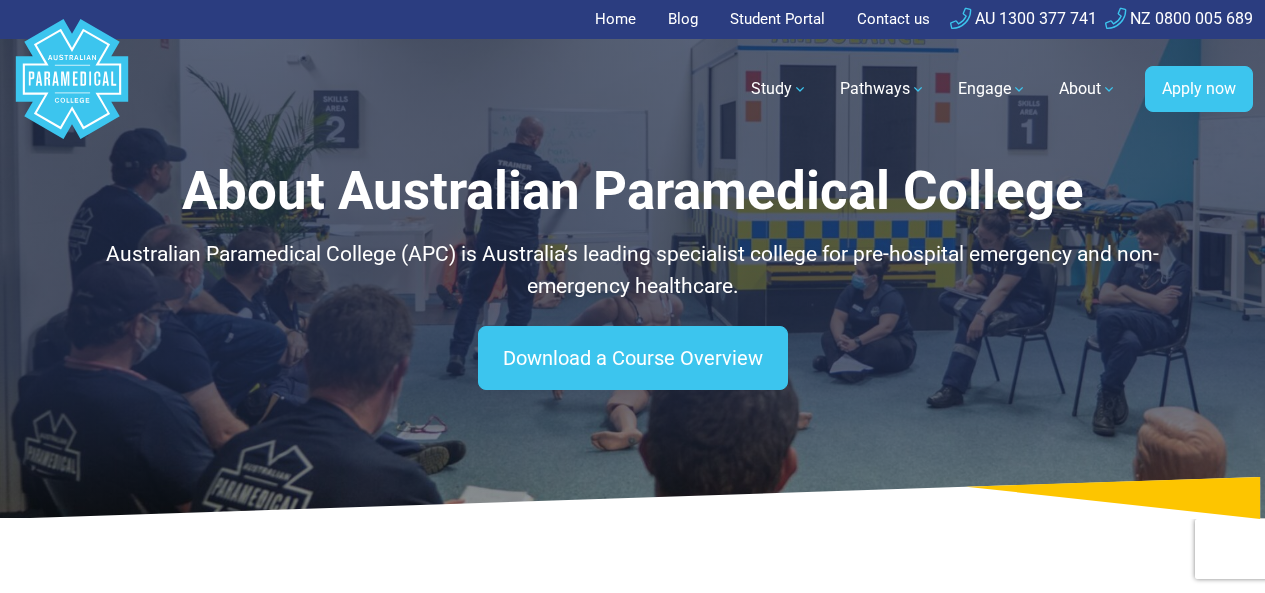 scroll, scrollTop: 318, scrollLeft: 0, axis: vertical 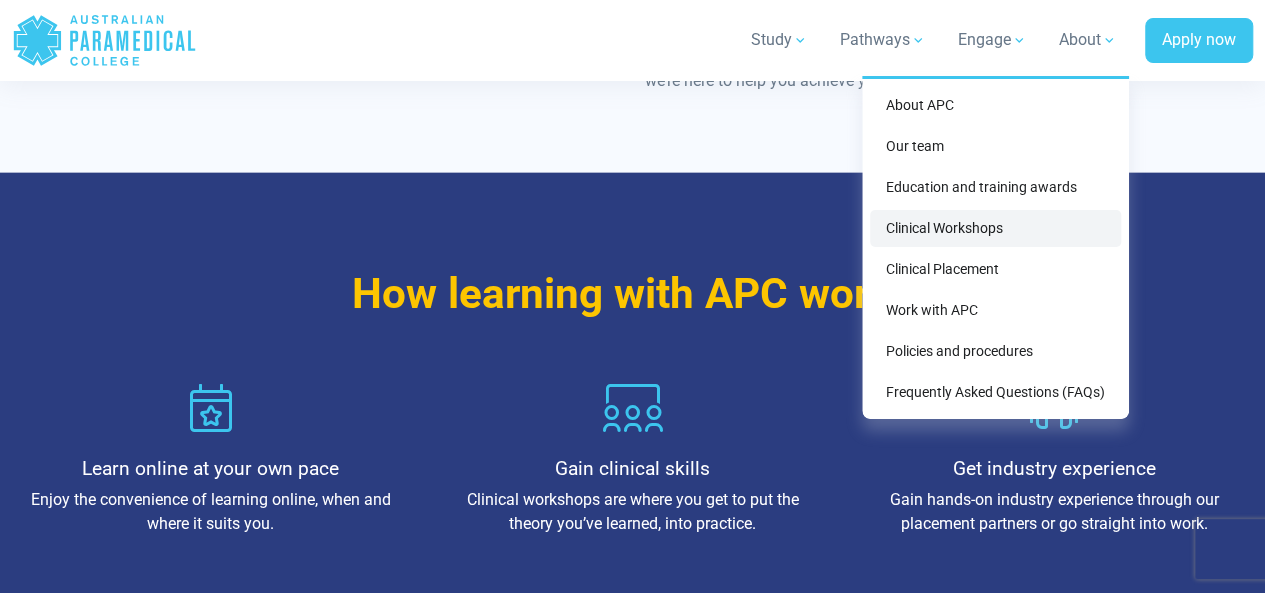 click on "Clinical Workshops" at bounding box center [995, 228] 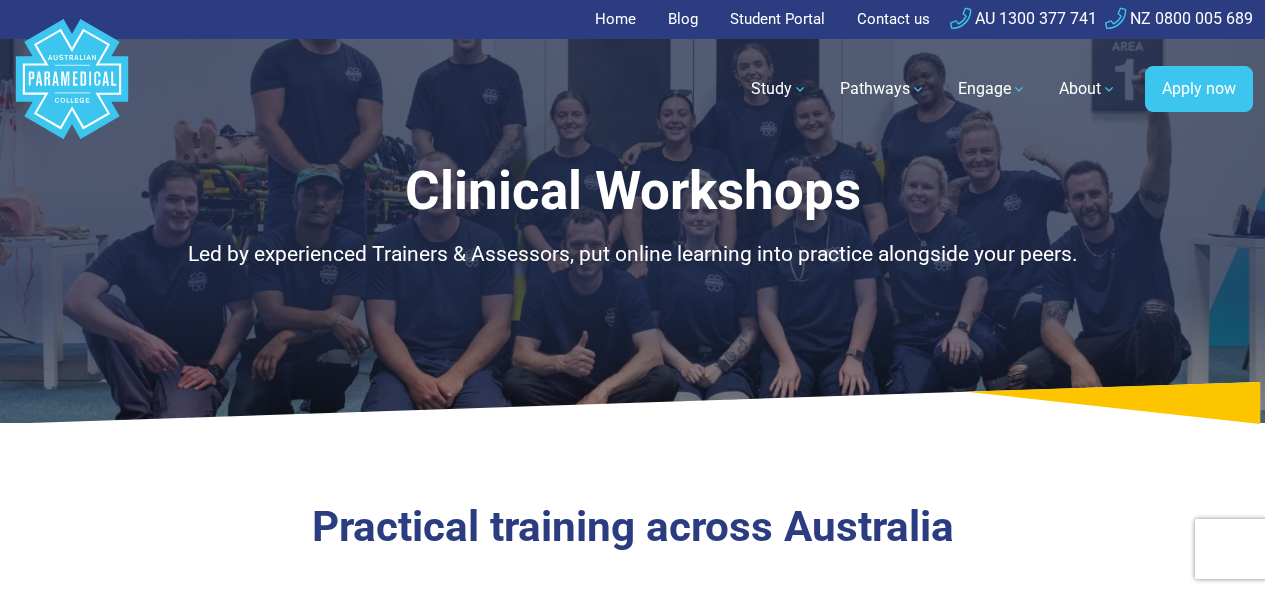scroll, scrollTop: 0, scrollLeft: 0, axis: both 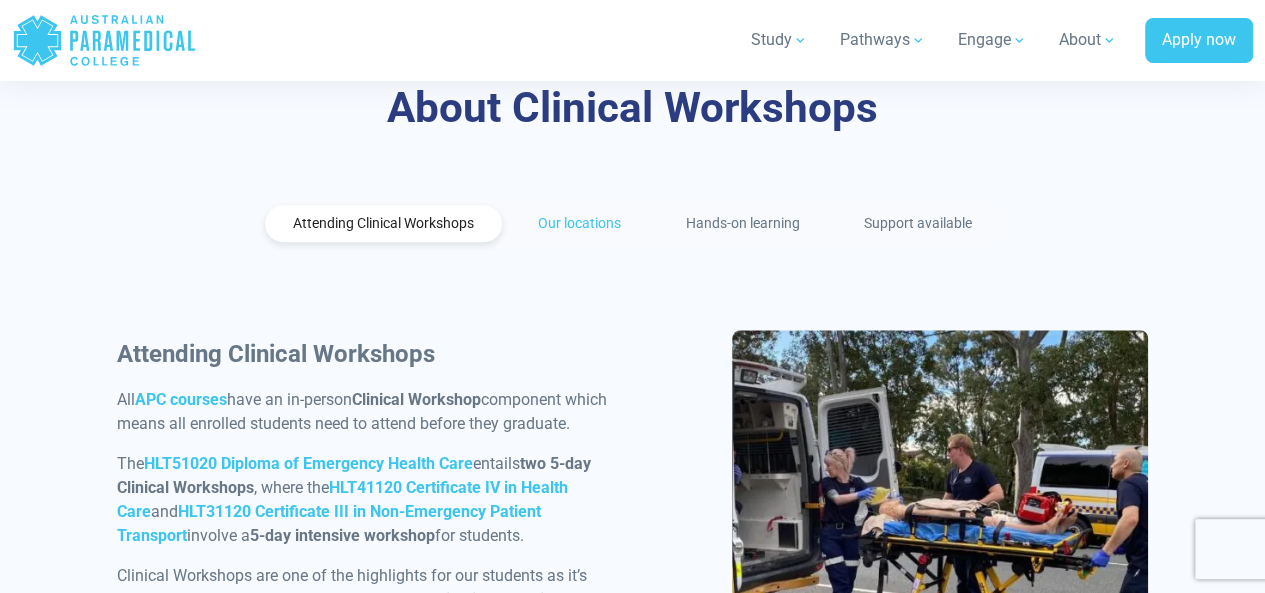 click on "Our locations" at bounding box center (579, 223) 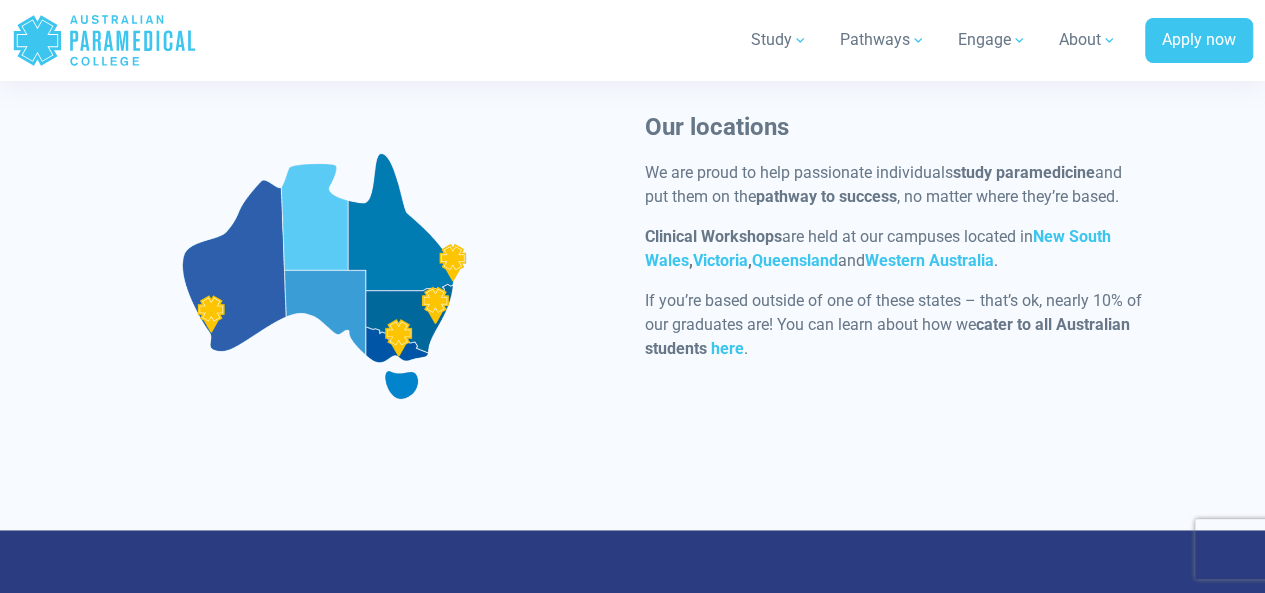 scroll, scrollTop: 789, scrollLeft: 0, axis: vertical 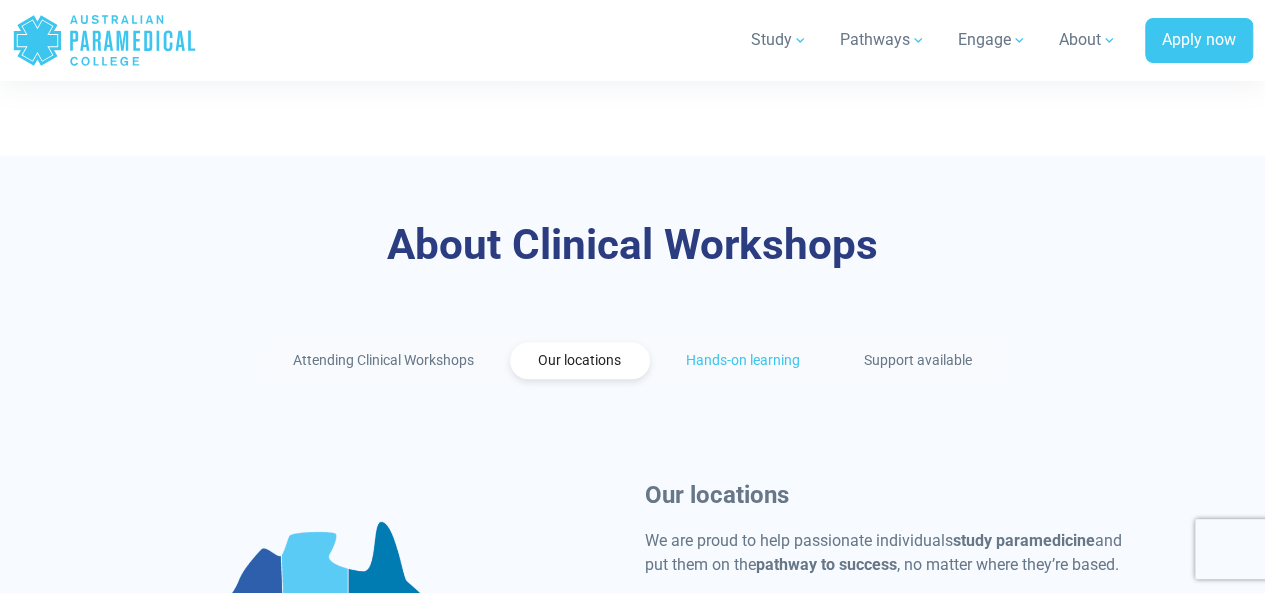 click on "Hands-on learning" at bounding box center [743, 360] 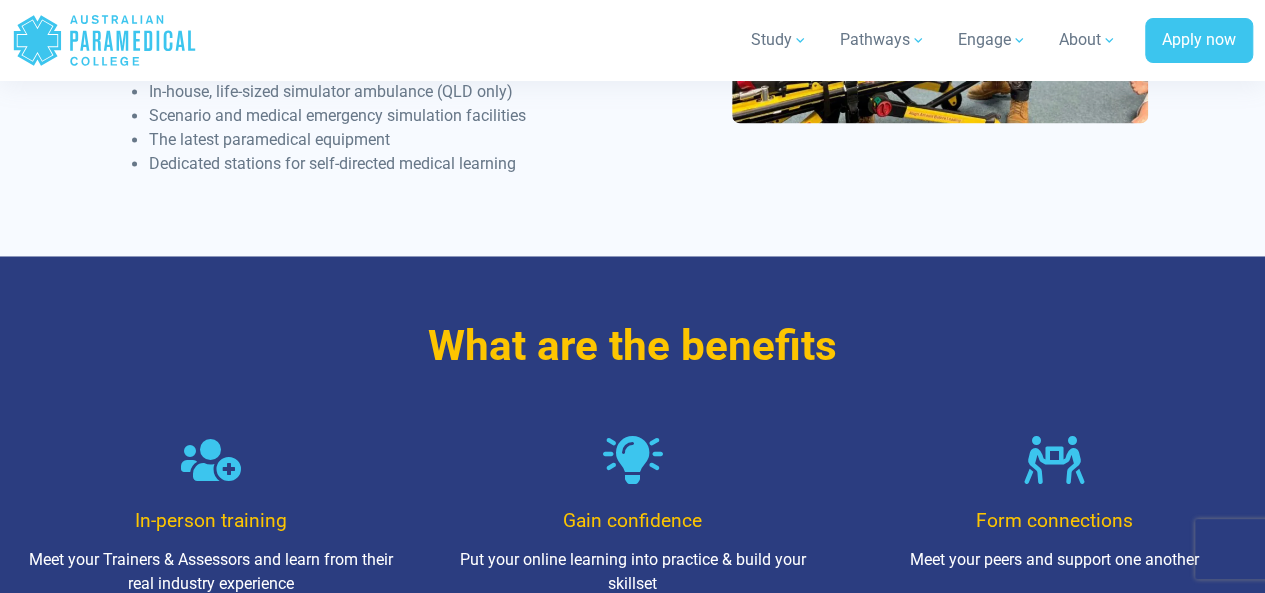 scroll, scrollTop: 1173, scrollLeft: 0, axis: vertical 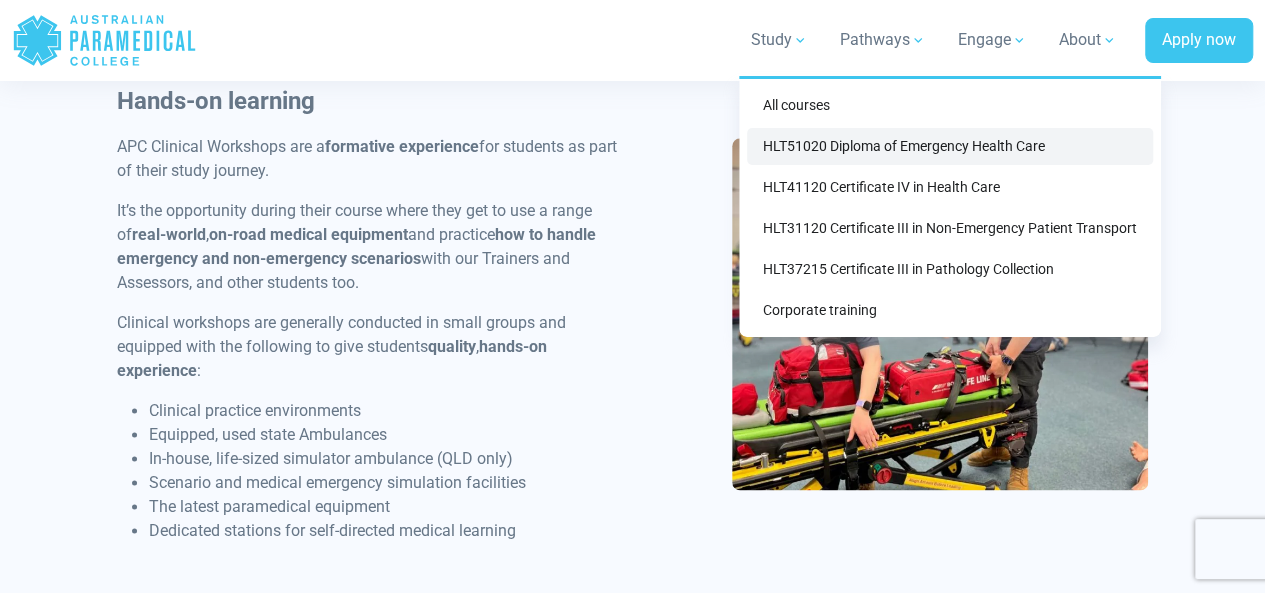 click on "HLT51020 Diploma of Emergency Health Care" at bounding box center [950, 146] 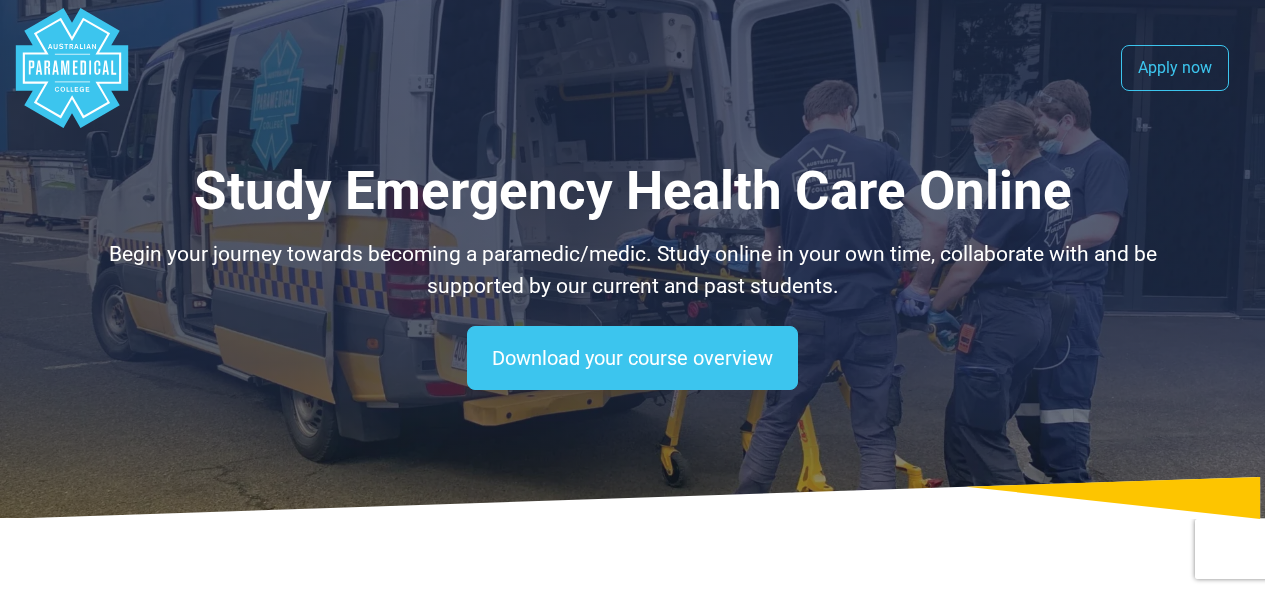 select on "**********" 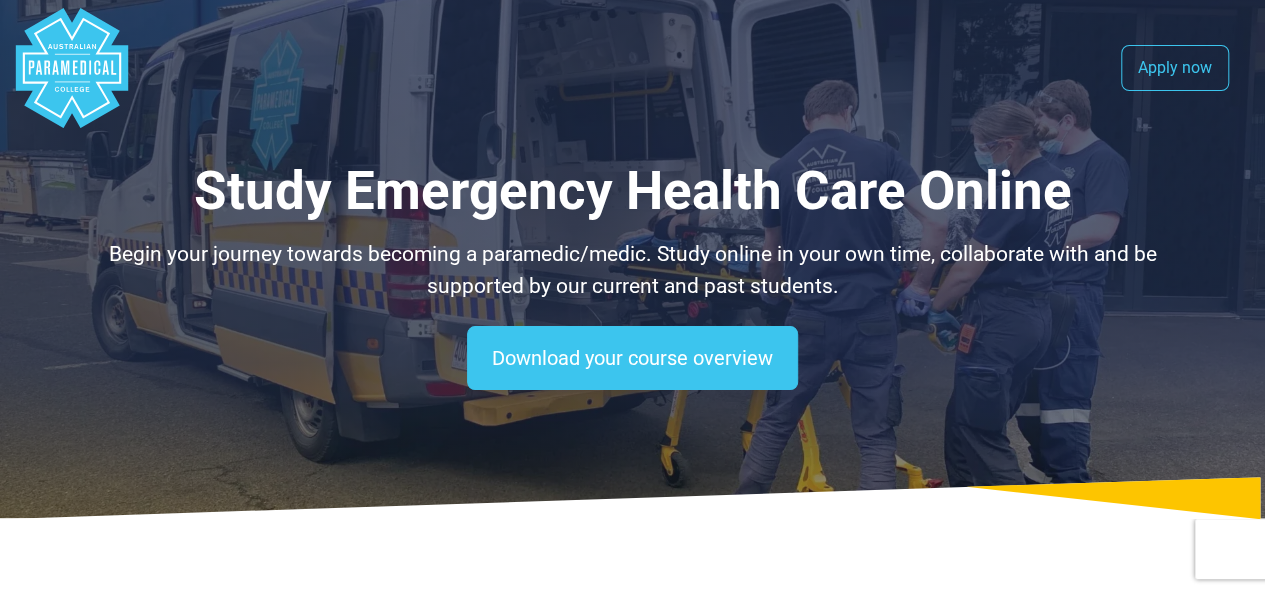scroll, scrollTop: 0, scrollLeft: 0, axis: both 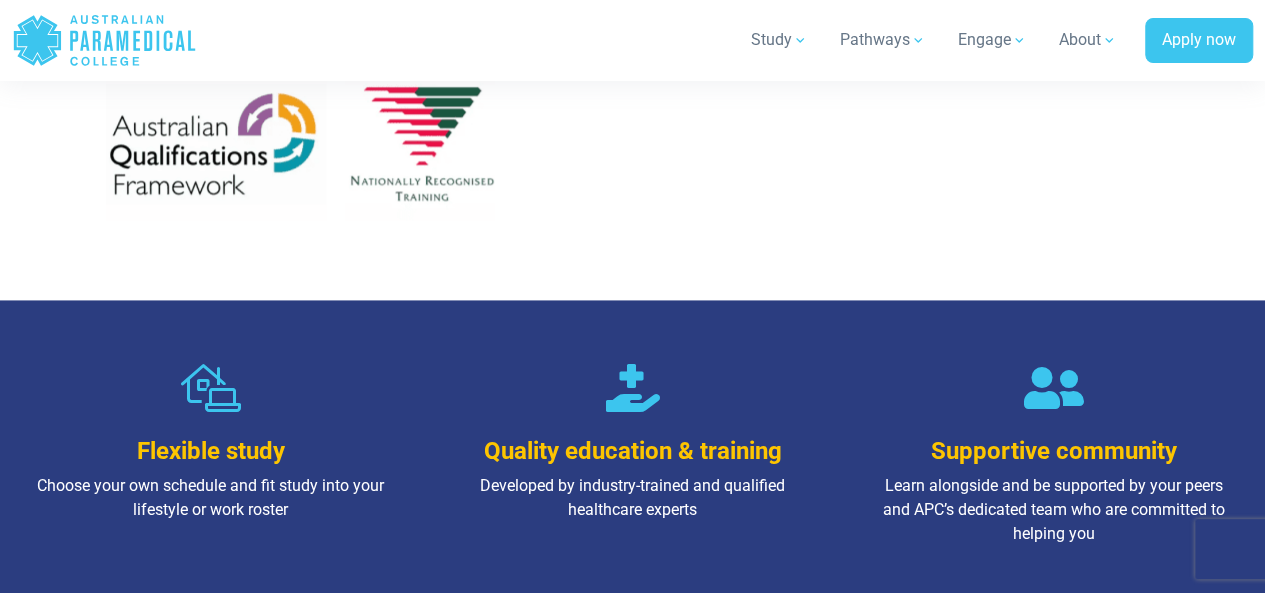 click on "Flexible study" at bounding box center [211, 451] 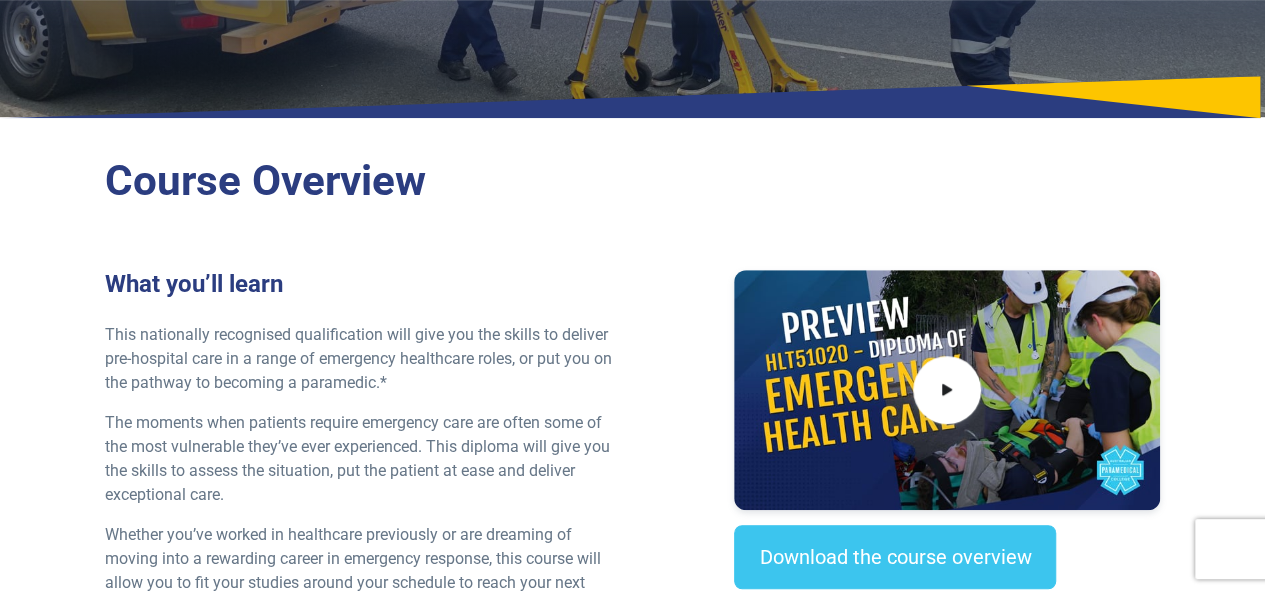 scroll, scrollTop: 0, scrollLeft: 0, axis: both 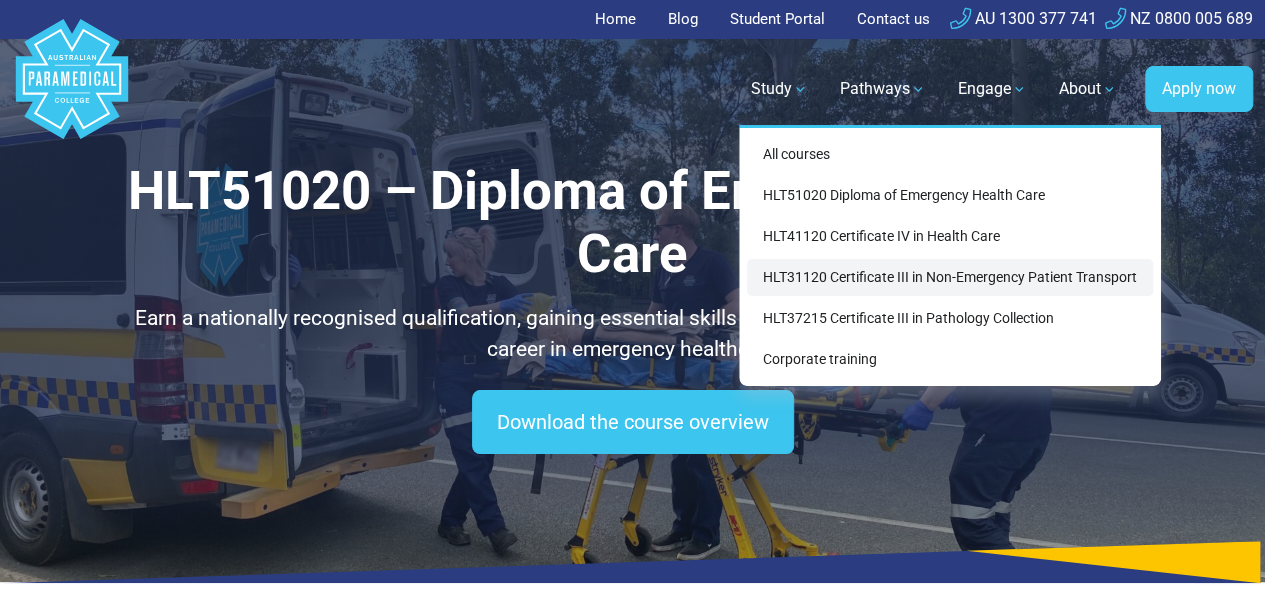 click on "HLT31120 Certificate III in Non-Emergency Patient Transport" at bounding box center (950, 277) 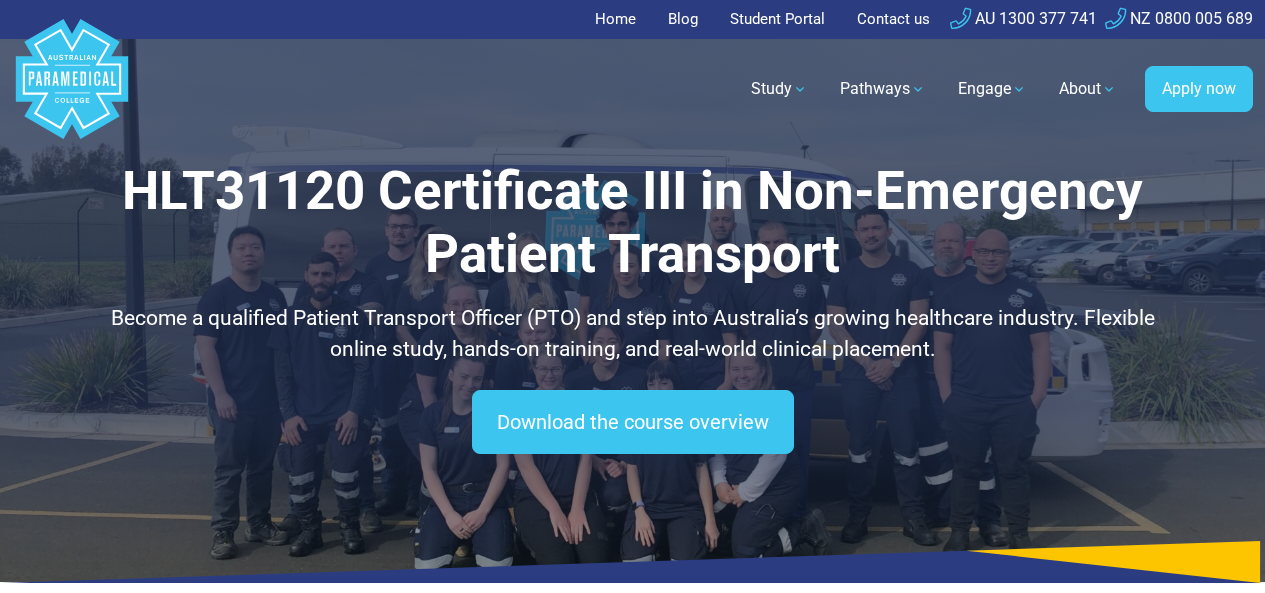 scroll, scrollTop: 0, scrollLeft: 0, axis: both 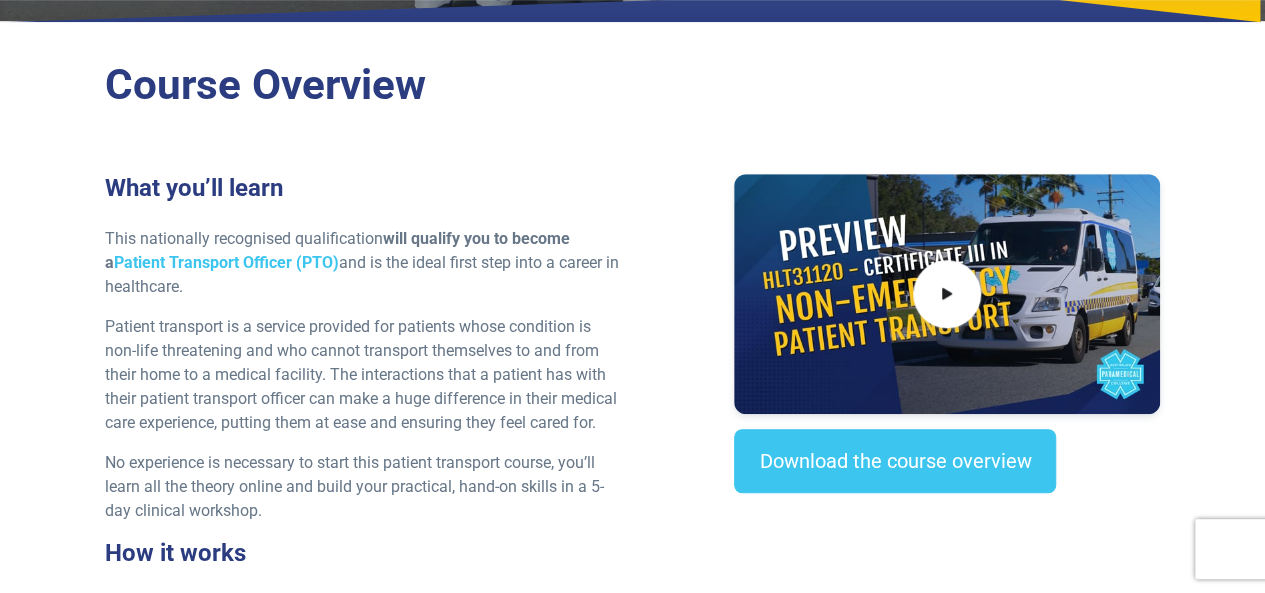 click on "No experience is necessary to start this patient transport course, you’ll learn all the theory online and build your practical, hand-on skills in a 5-day clinical workshop." at bounding box center (362, 487) 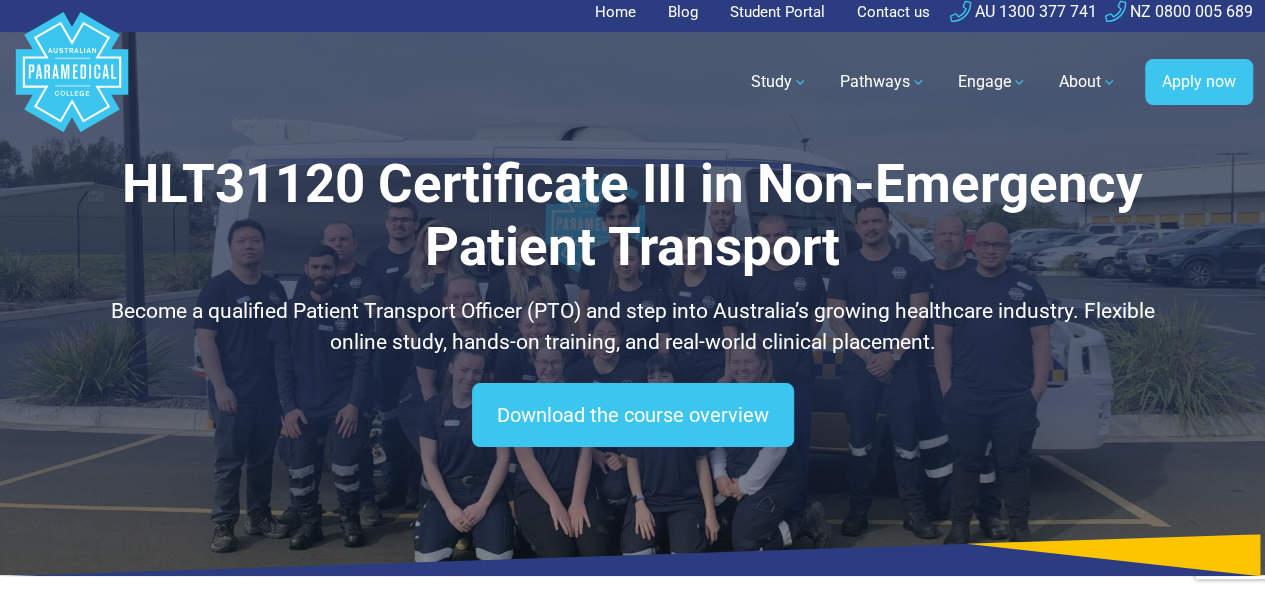 scroll, scrollTop: 0, scrollLeft: 0, axis: both 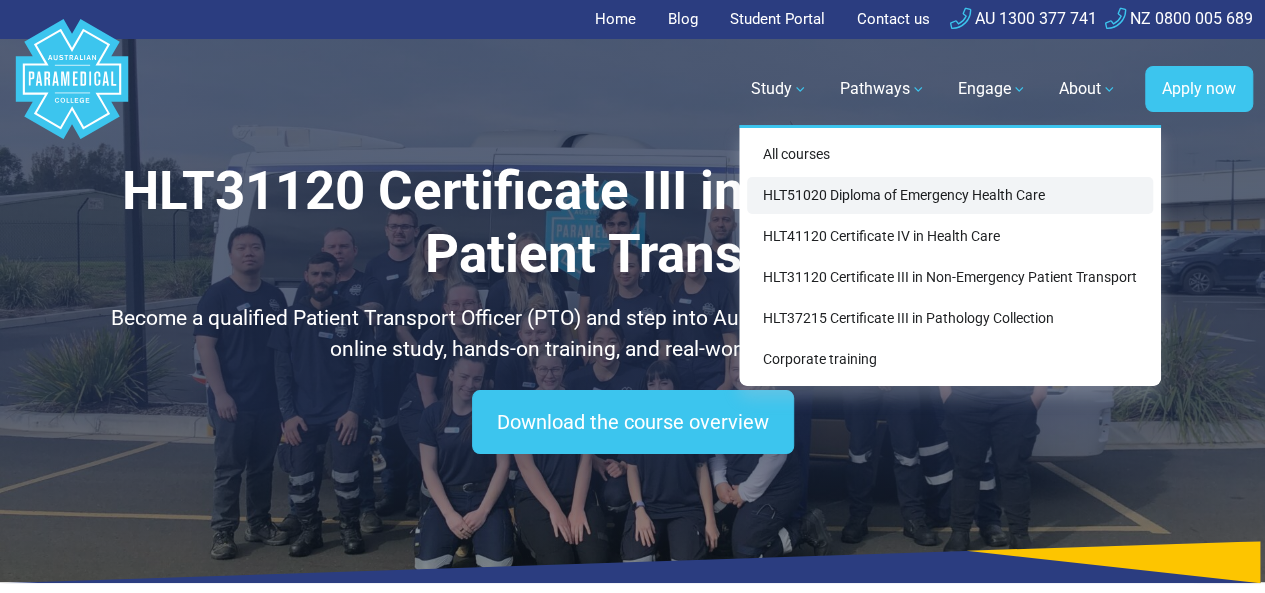 click on "HLT51020 Diploma of Emergency Health Care" at bounding box center (950, 195) 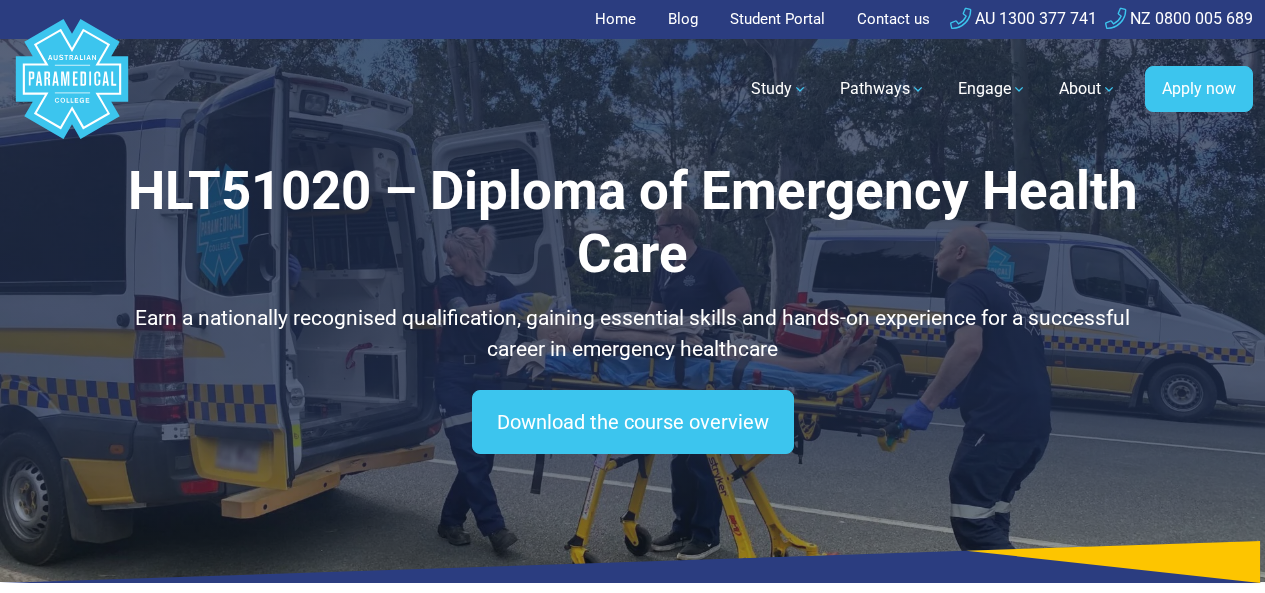 scroll, scrollTop: 0, scrollLeft: 0, axis: both 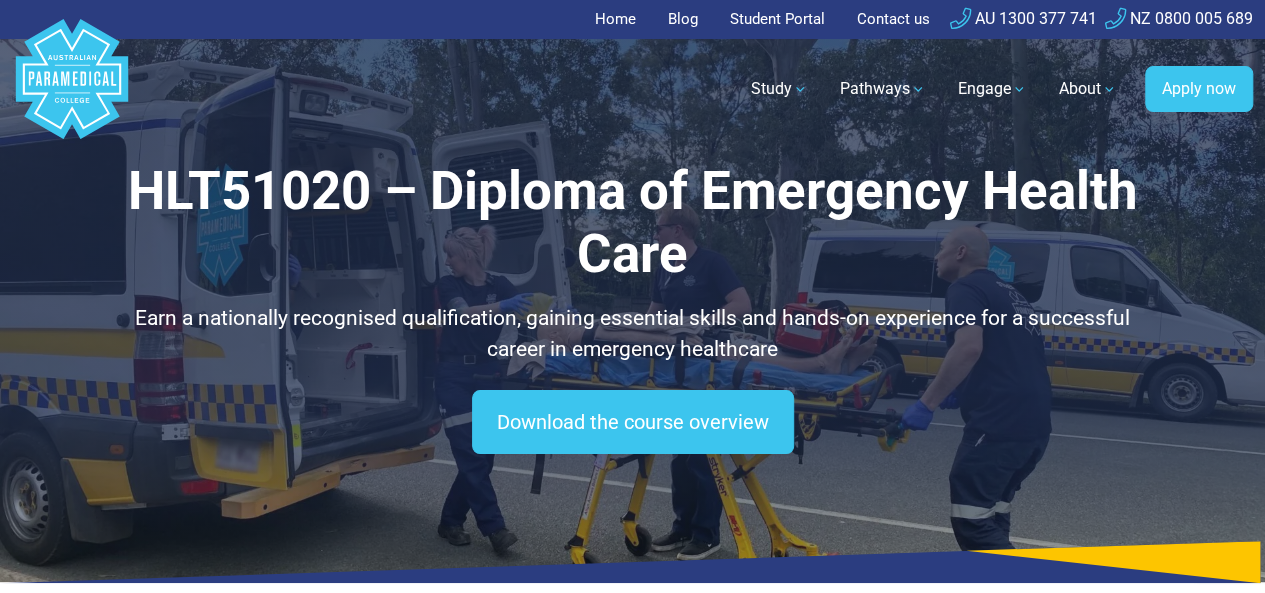 click on "Student Portal" at bounding box center (777, 19) 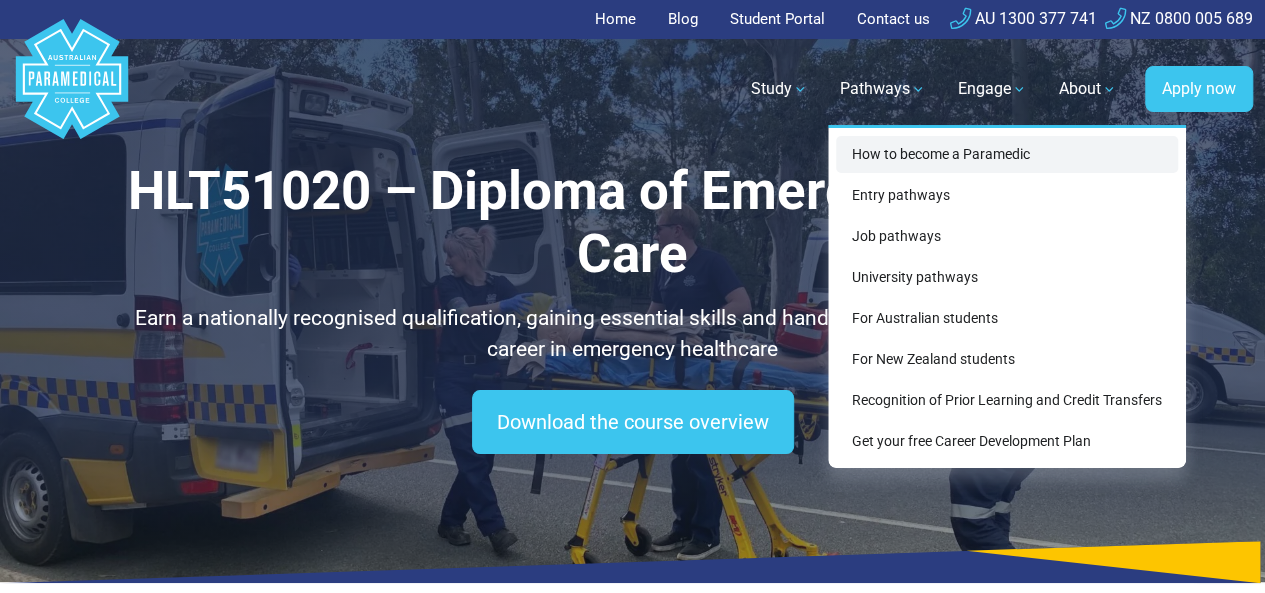 click on "How to become a Paramedic" at bounding box center [1007, 154] 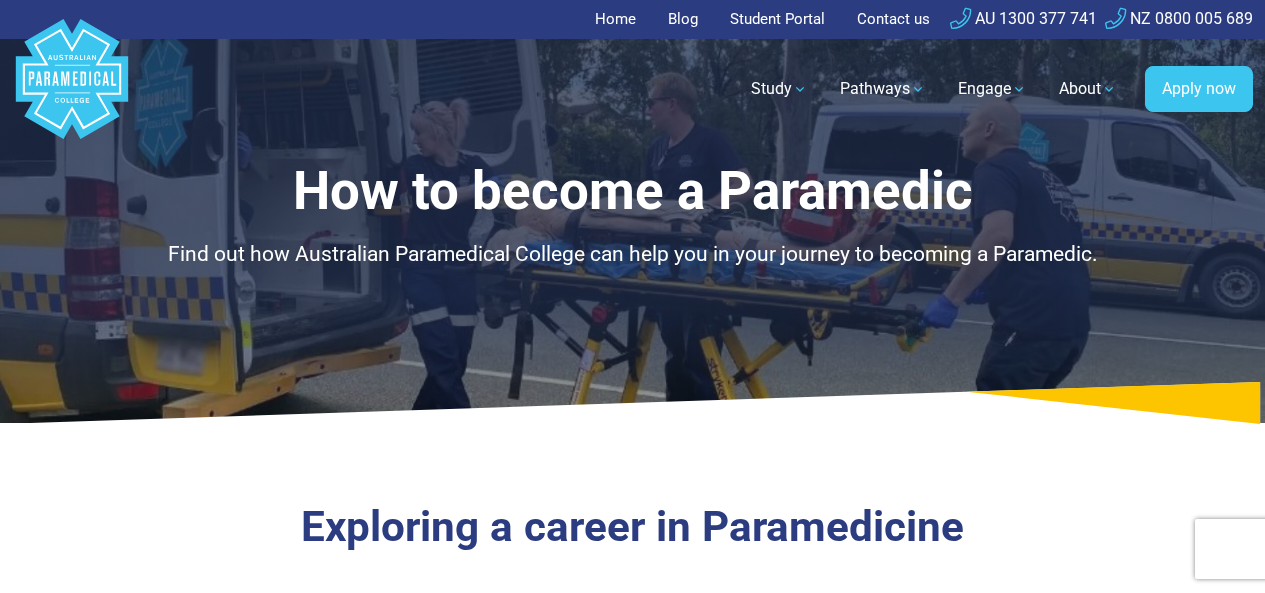 scroll, scrollTop: 0, scrollLeft: 0, axis: both 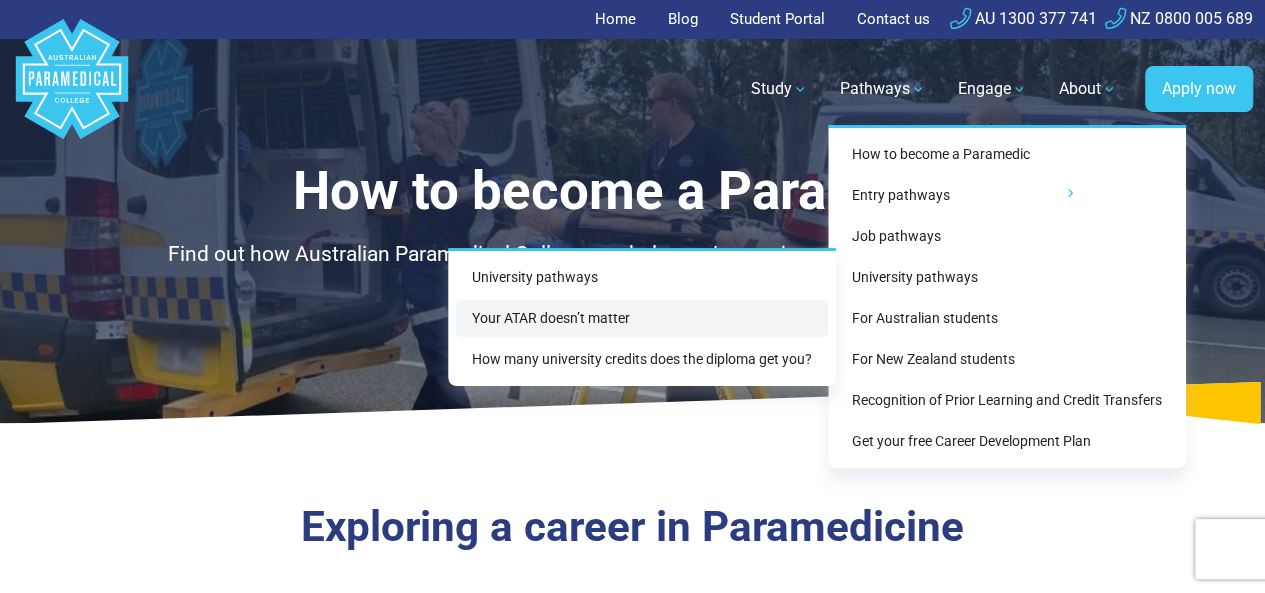 click on "Your ATAR doesn’t matter" at bounding box center [642, 318] 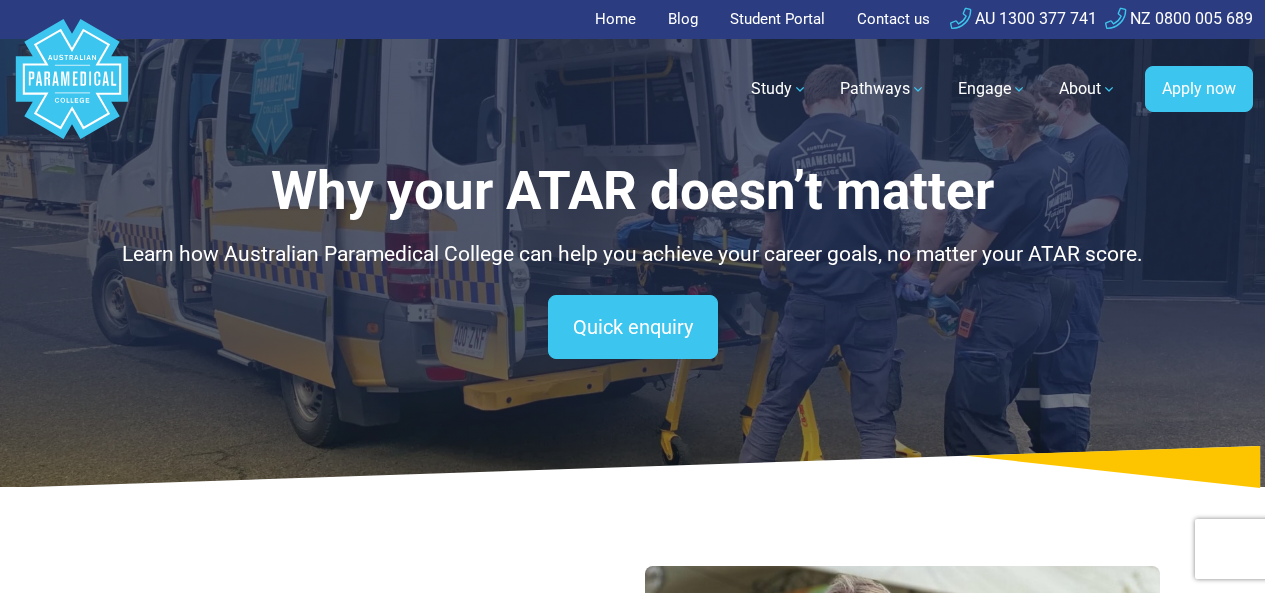scroll, scrollTop: 0, scrollLeft: 0, axis: both 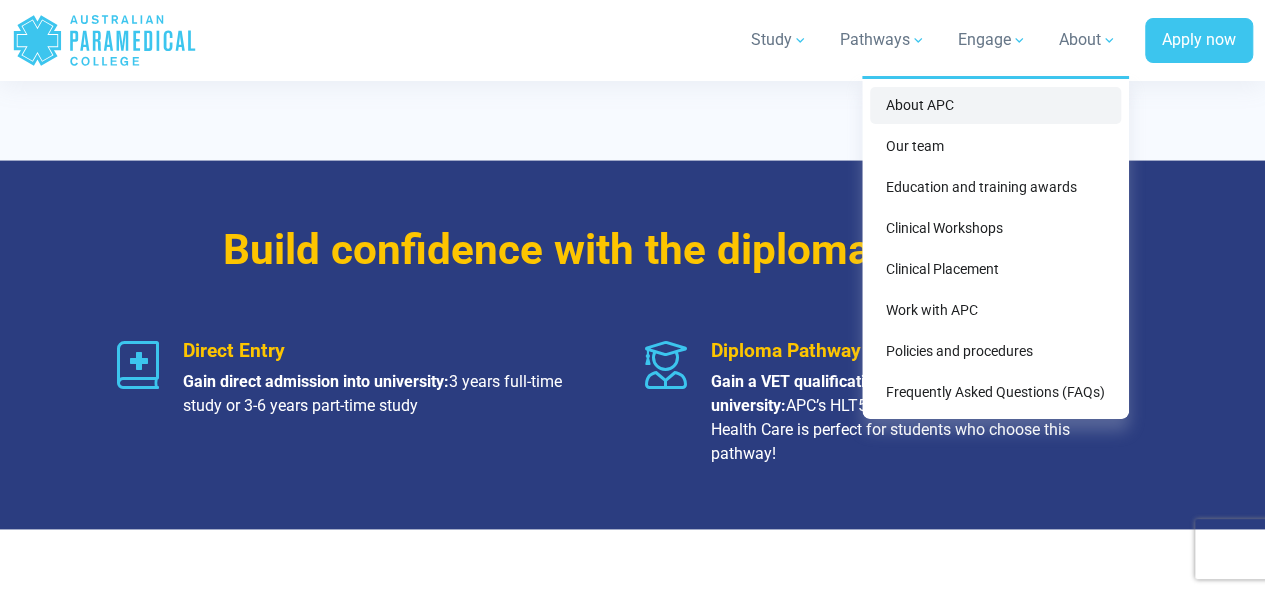 click on "About APC" at bounding box center (995, 105) 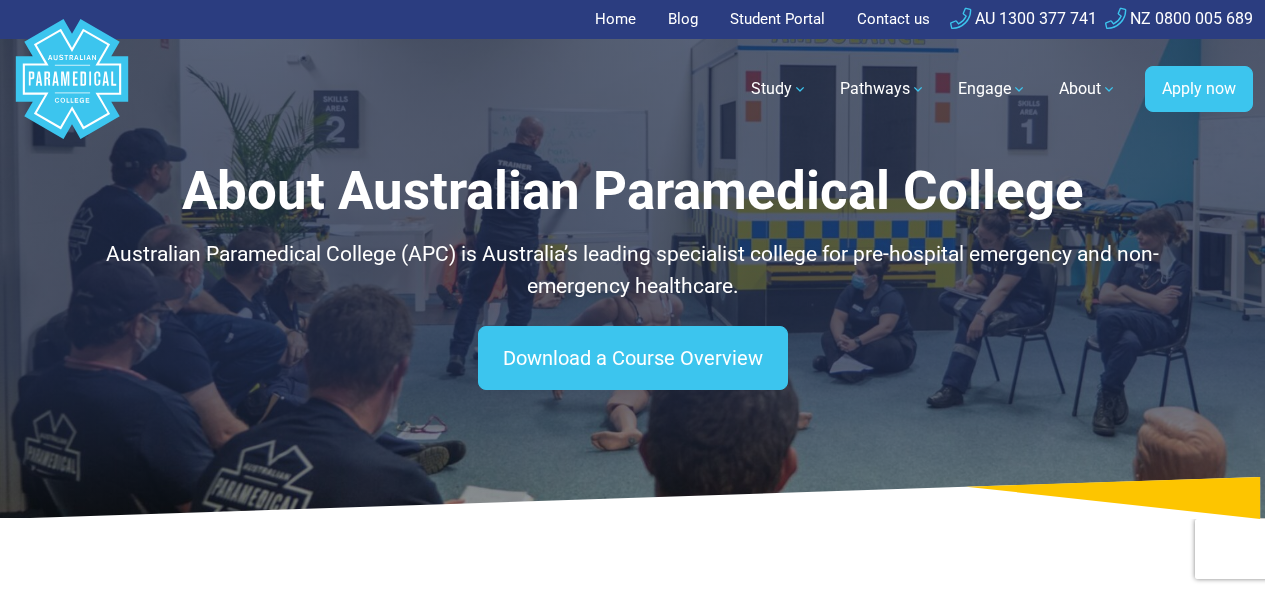 scroll, scrollTop: 118, scrollLeft: 0, axis: vertical 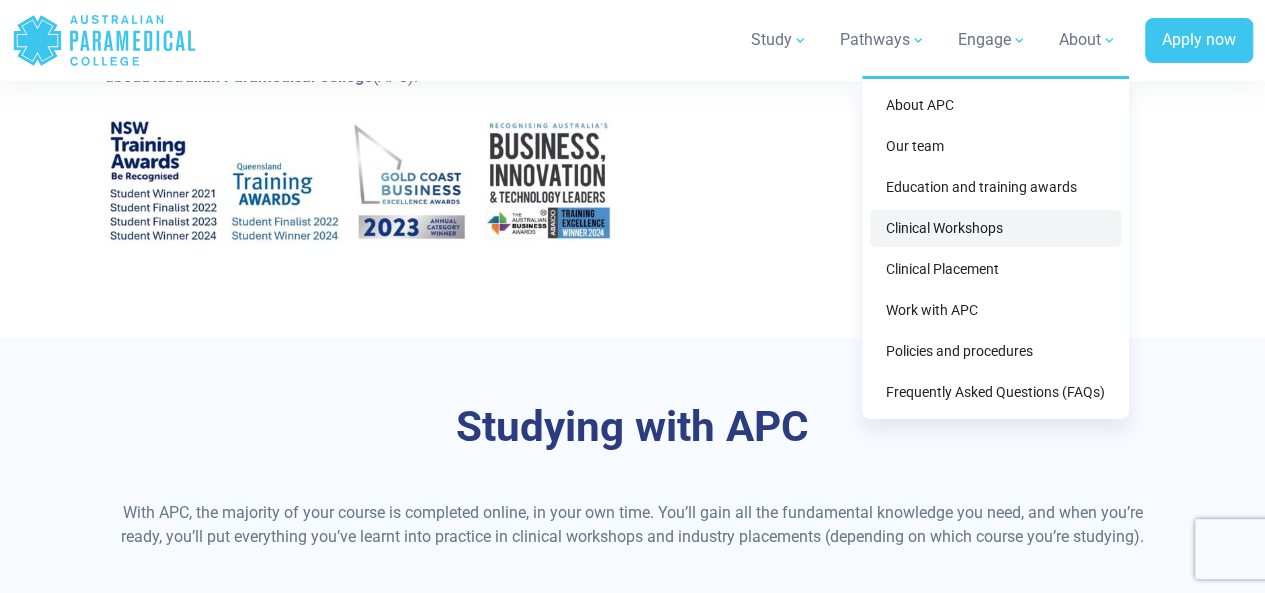click on "Clinical Workshops" at bounding box center (995, 228) 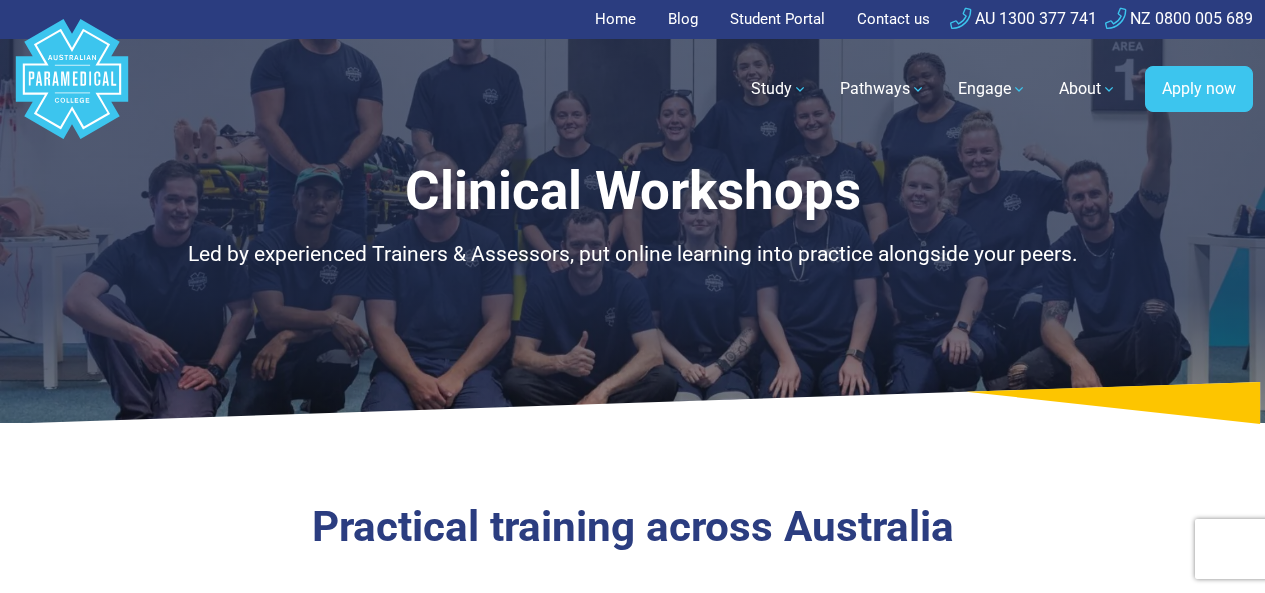 scroll, scrollTop: 0, scrollLeft: 0, axis: both 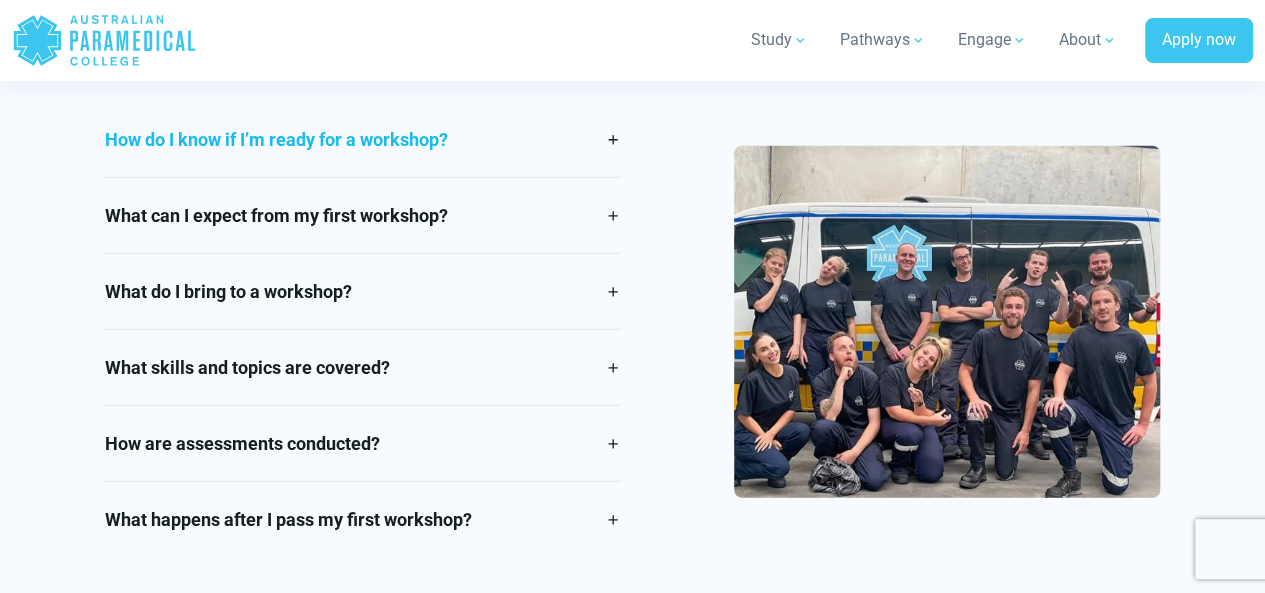 click on "How do I know if I’m ready for a workshop?" at bounding box center (362, 139) 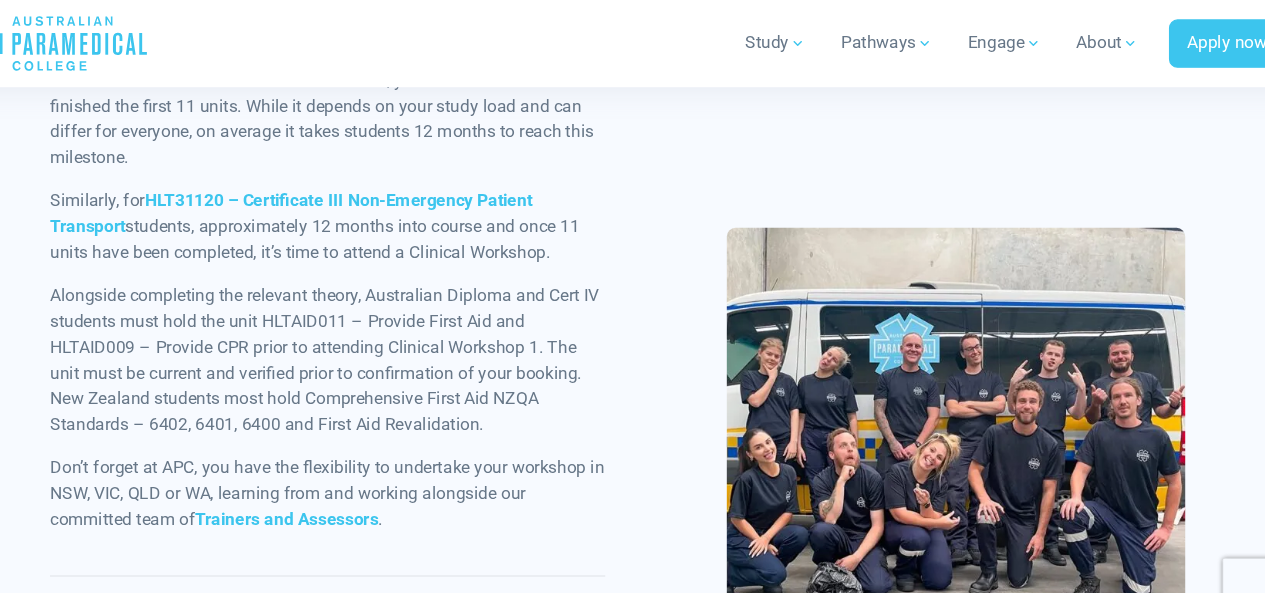 scroll, scrollTop: 3002, scrollLeft: 0, axis: vertical 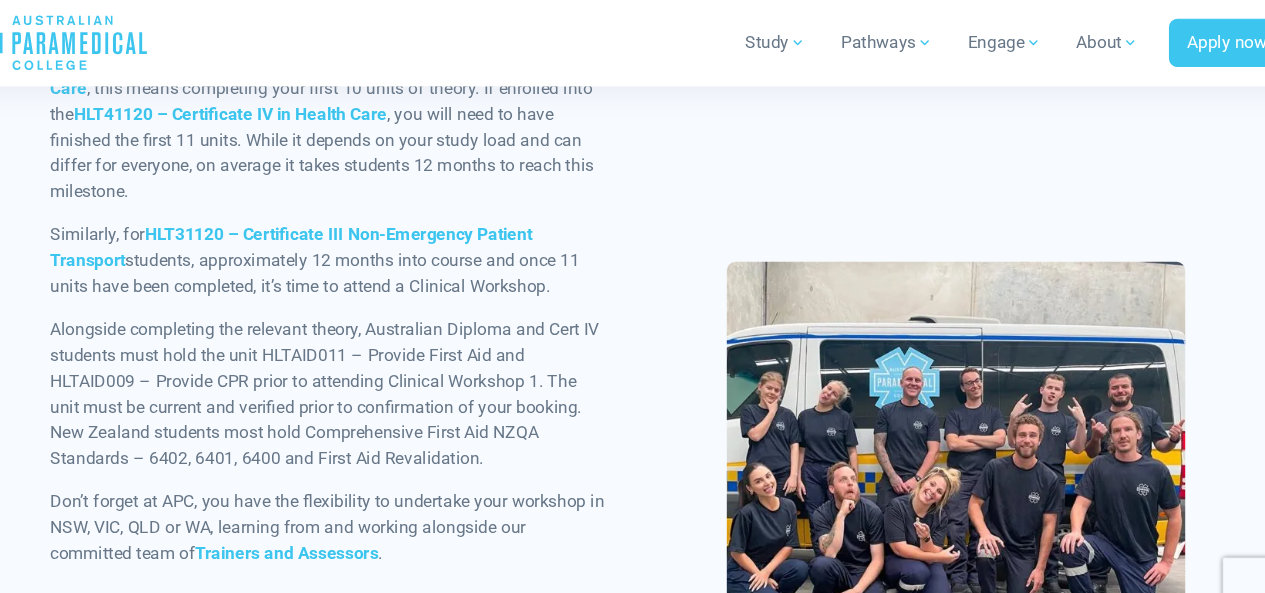 click at bounding box center [947, 420] 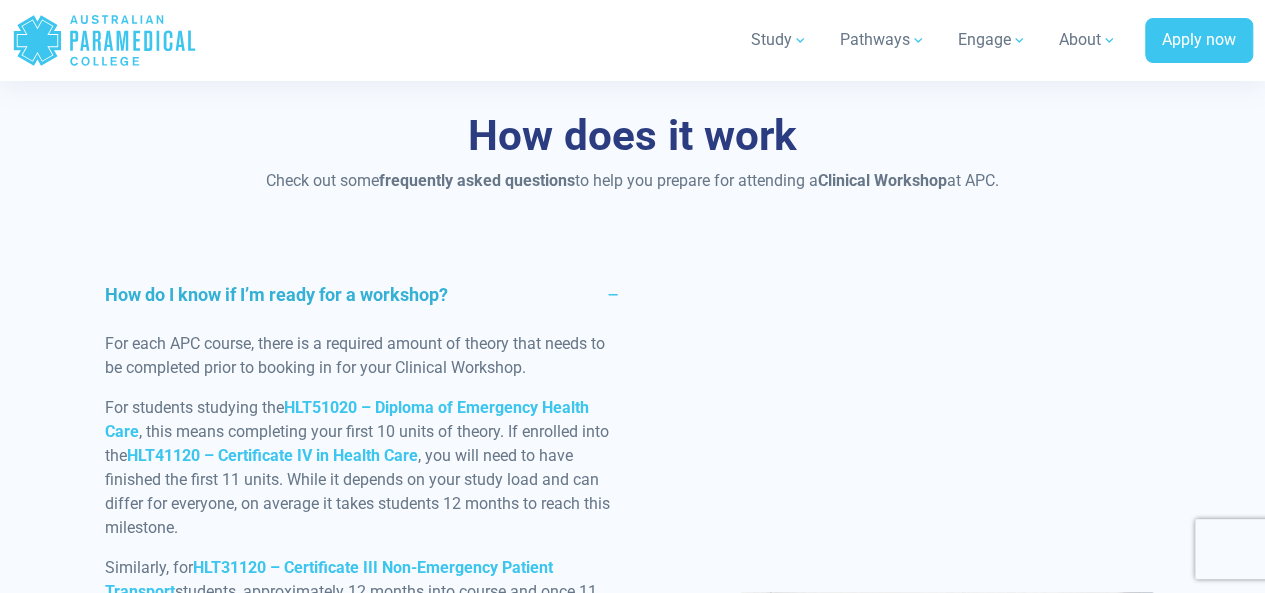 scroll, scrollTop: 2652, scrollLeft: 0, axis: vertical 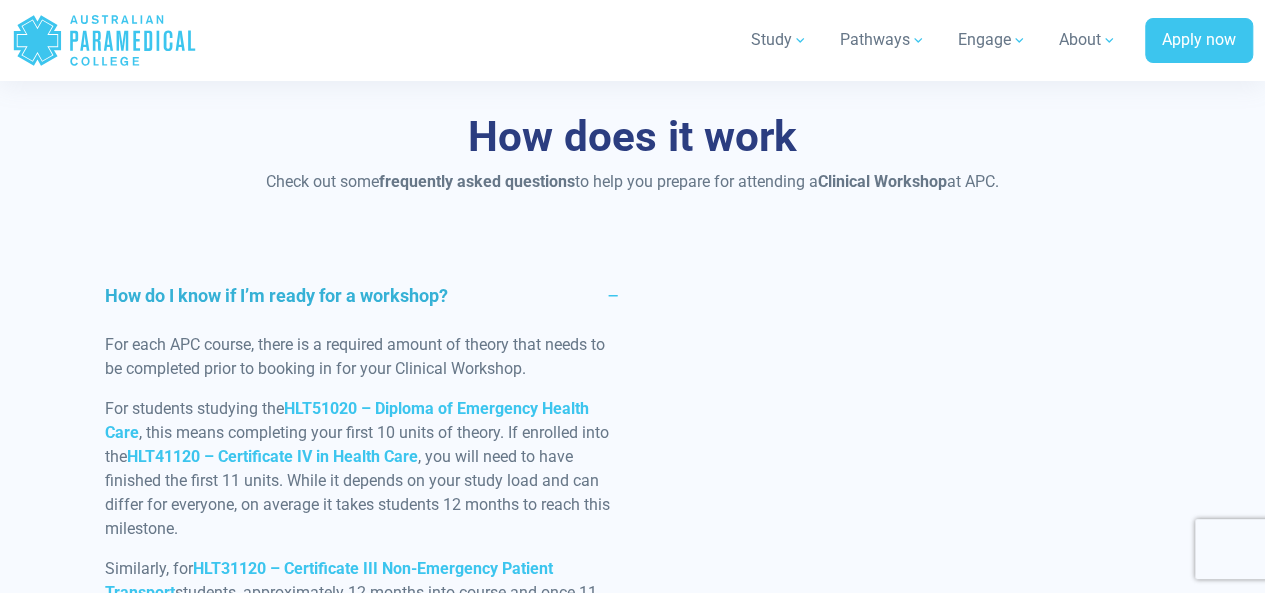 click on "How do I know if I’m ready for a workshop?" at bounding box center (362, 295) 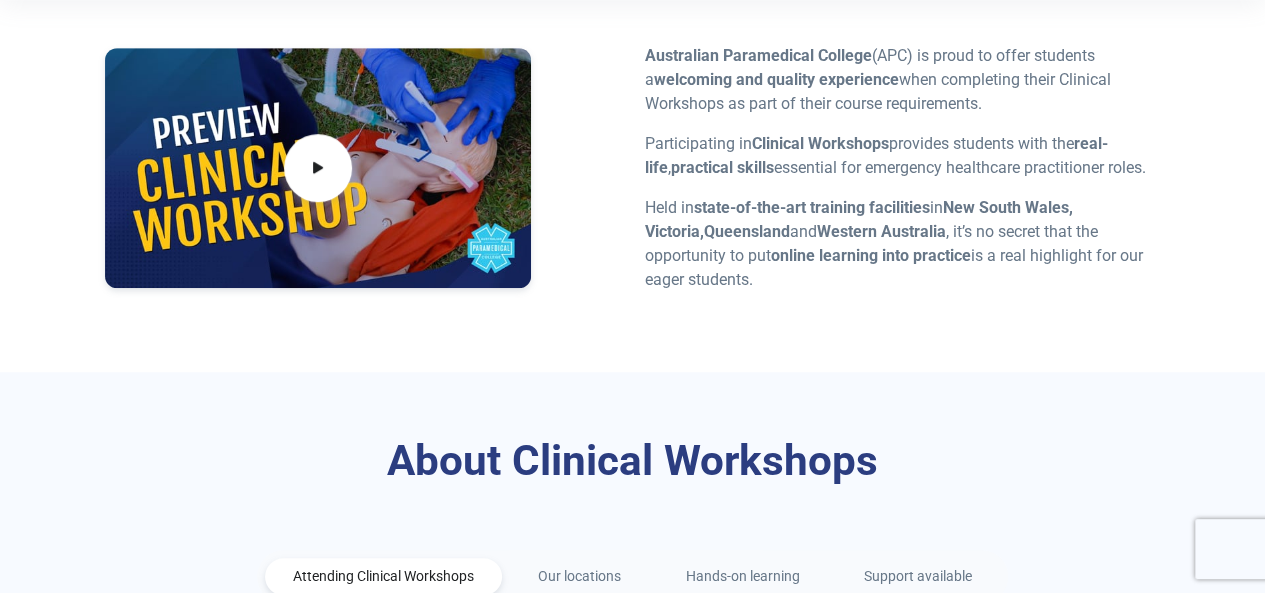 scroll, scrollTop: 0, scrollLeft: 0, axis: both 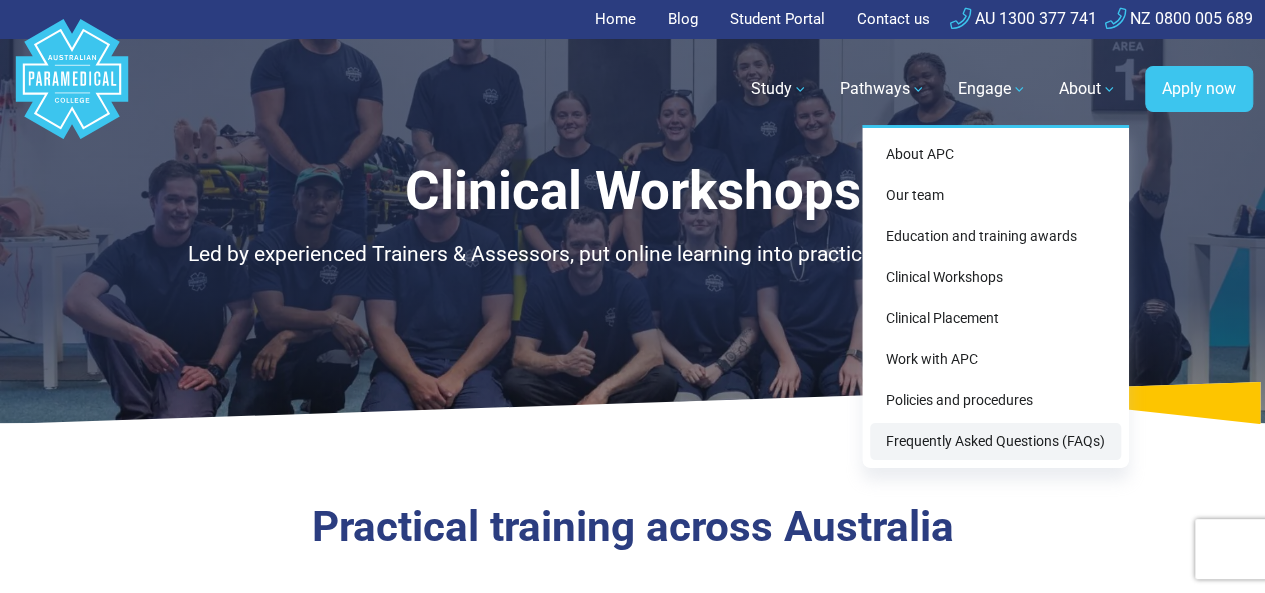 click on "Frequently Asked Questions (FAQs)" at bounding box center (995, 441) 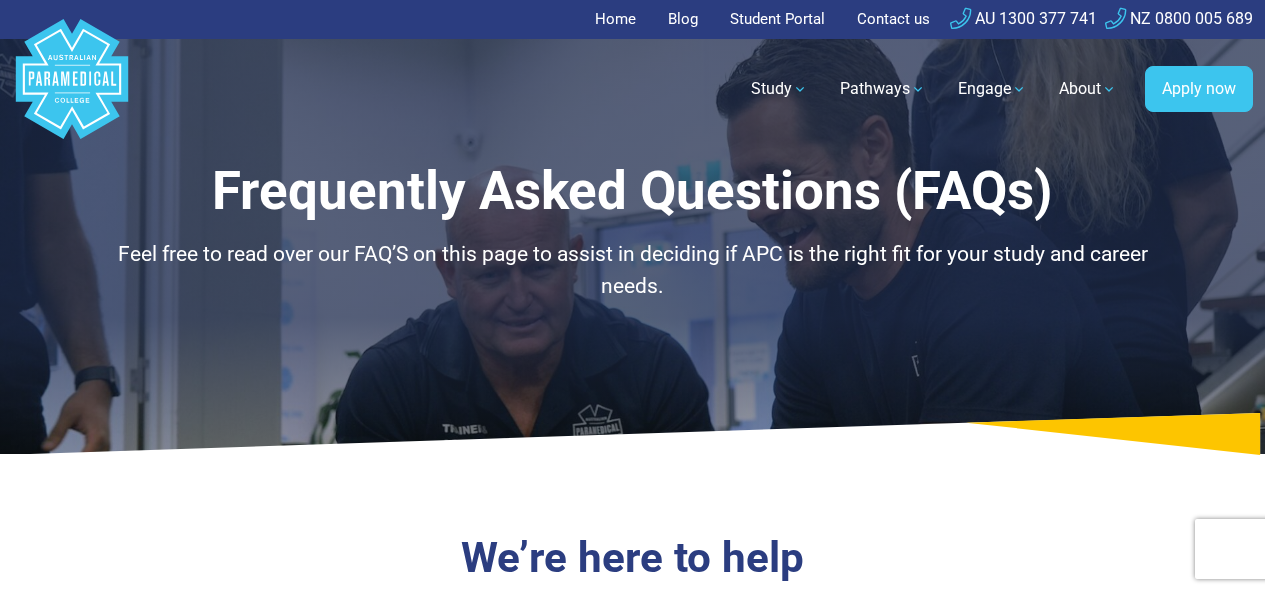 scroll, scrollTop: 0, scrollLeft: 0, axis: both 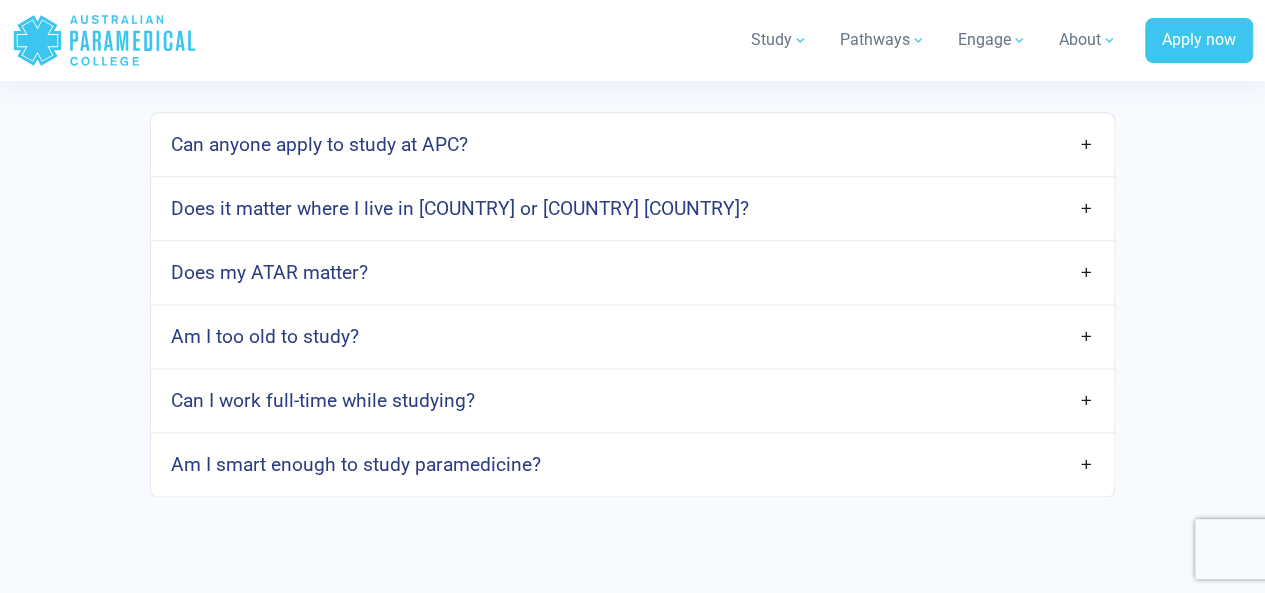 click on "Am I smart enough to study paramedicine?" at bounding box center [632, 464] 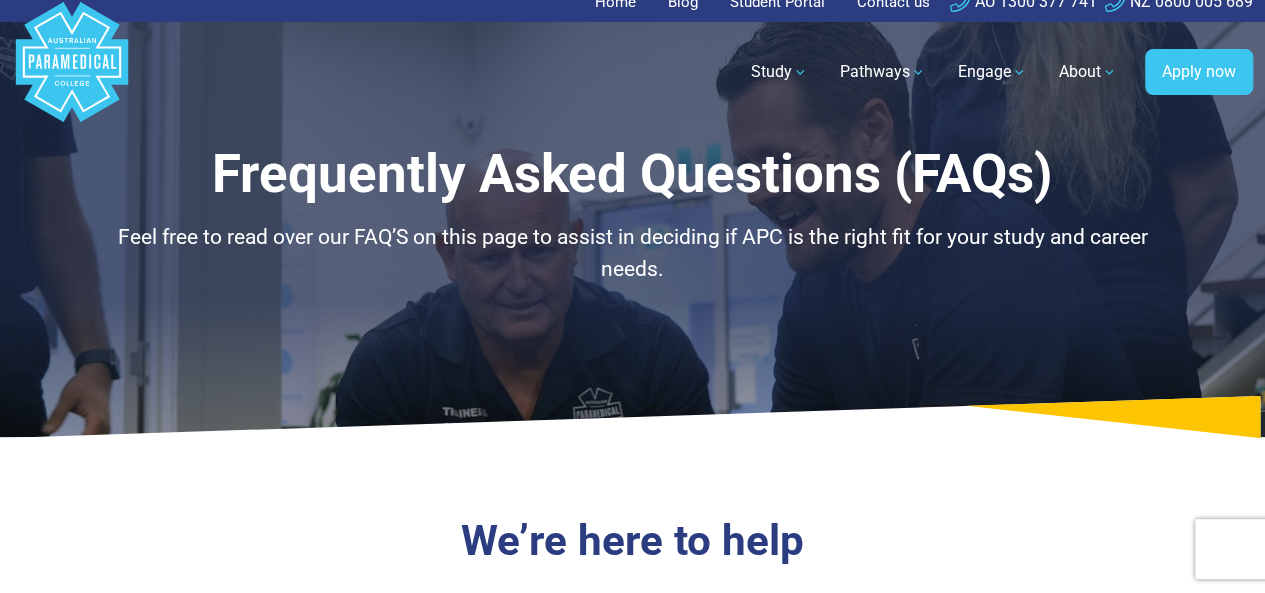scroll, scrollTop: 0, scrollLeft: 0, axis: both 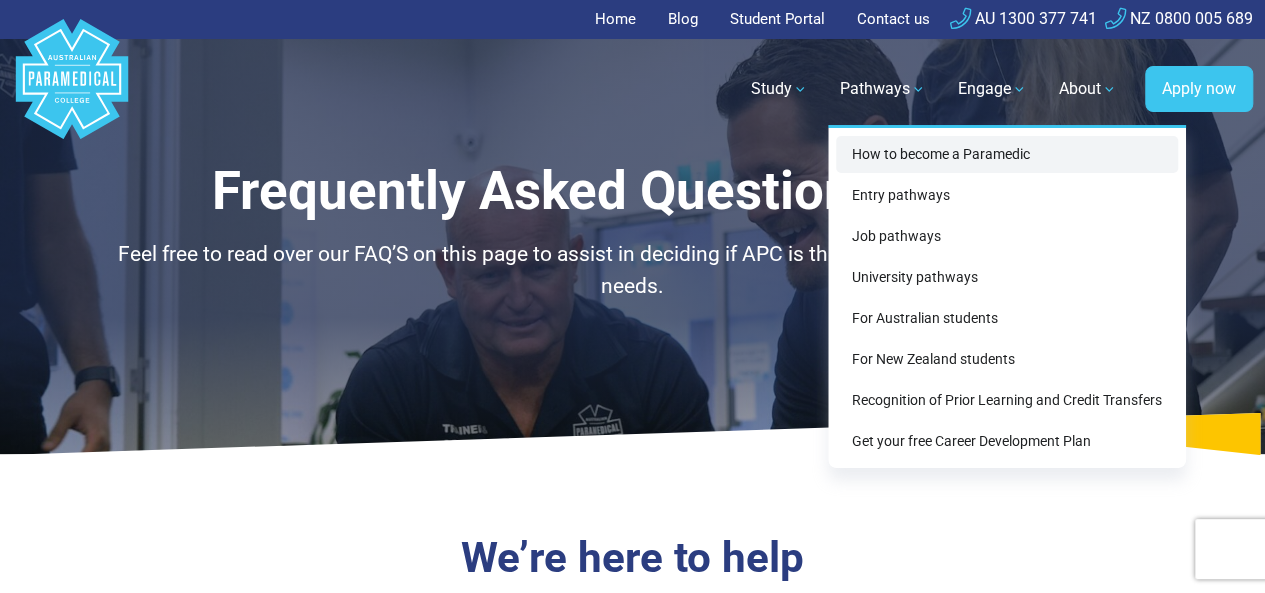 click on "How to become a Paramedic" at bounding box center [1007, 154] 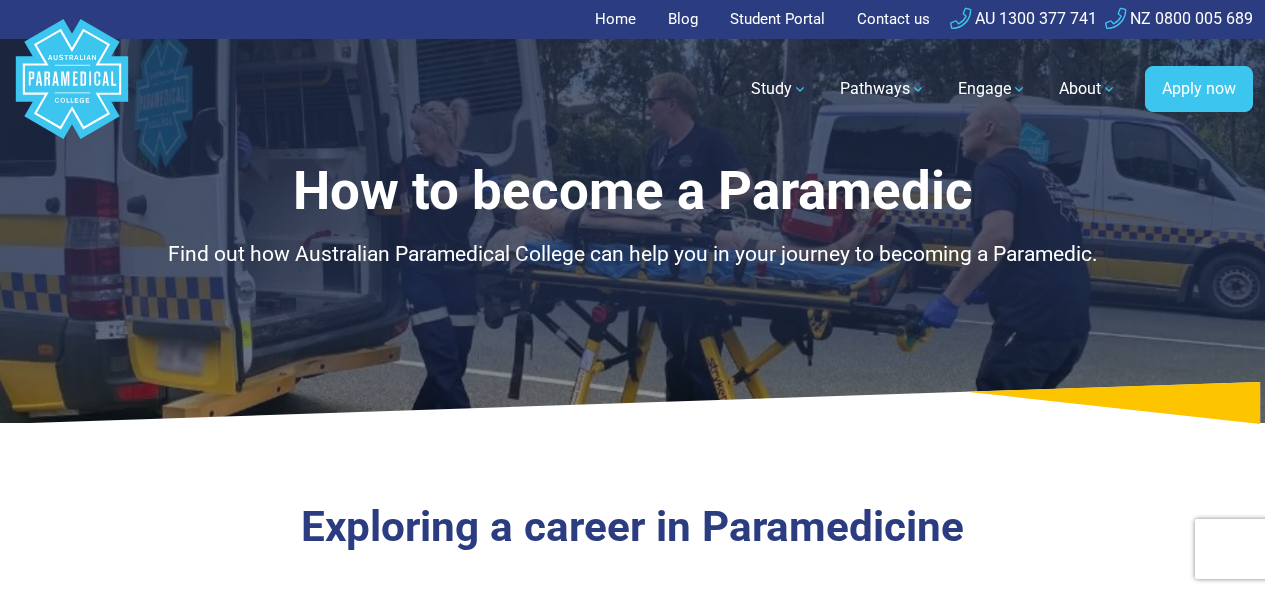 scroll, scrollTop: 0, scrollLeft: 0, axis: both 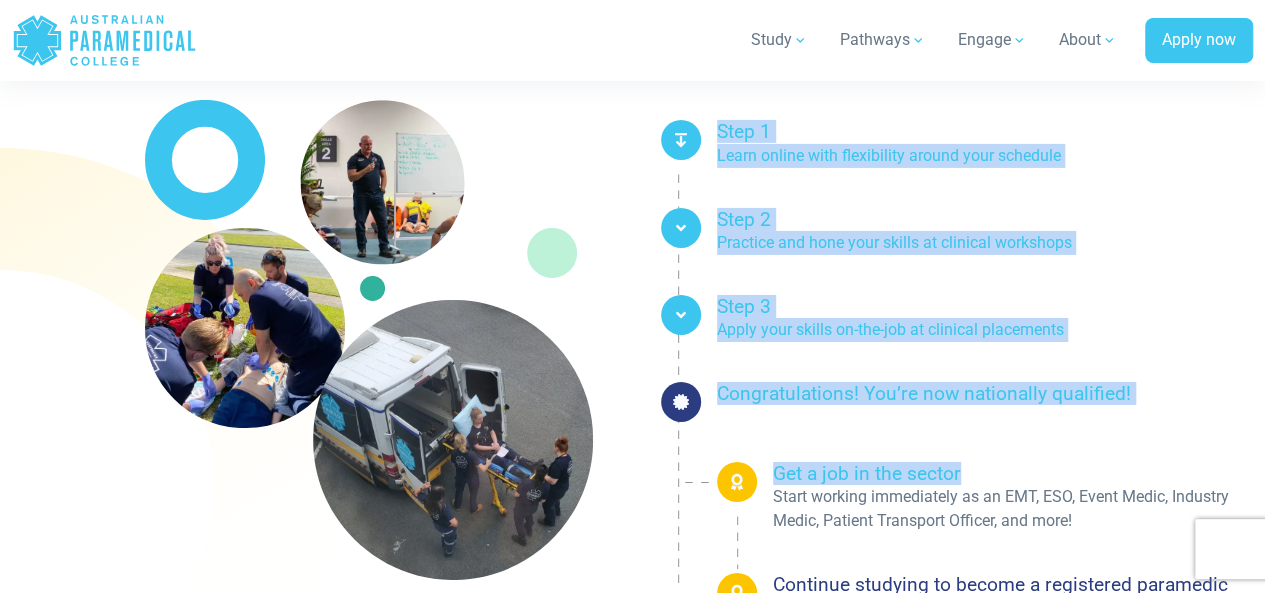 drag, startPoint x: 698, startPoint y: 127, endPoint x: 1030, endPoint y: 432, distance: 450.83145 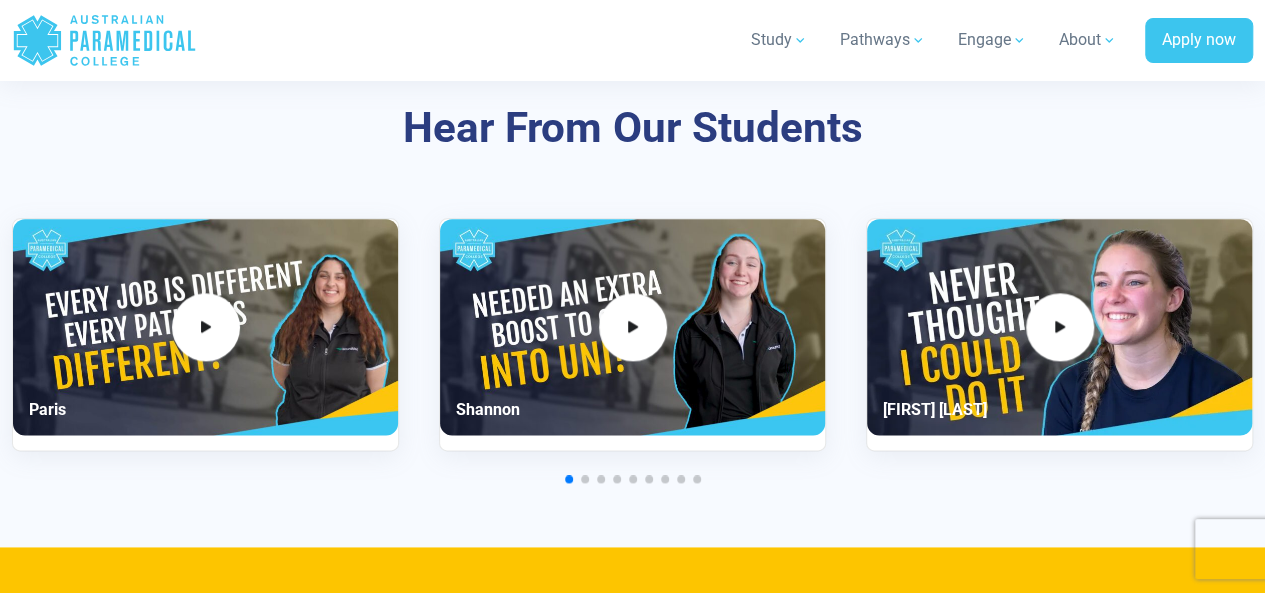 scroll, scrollTop: 4891, scrollLeft: 0, axis: vertical 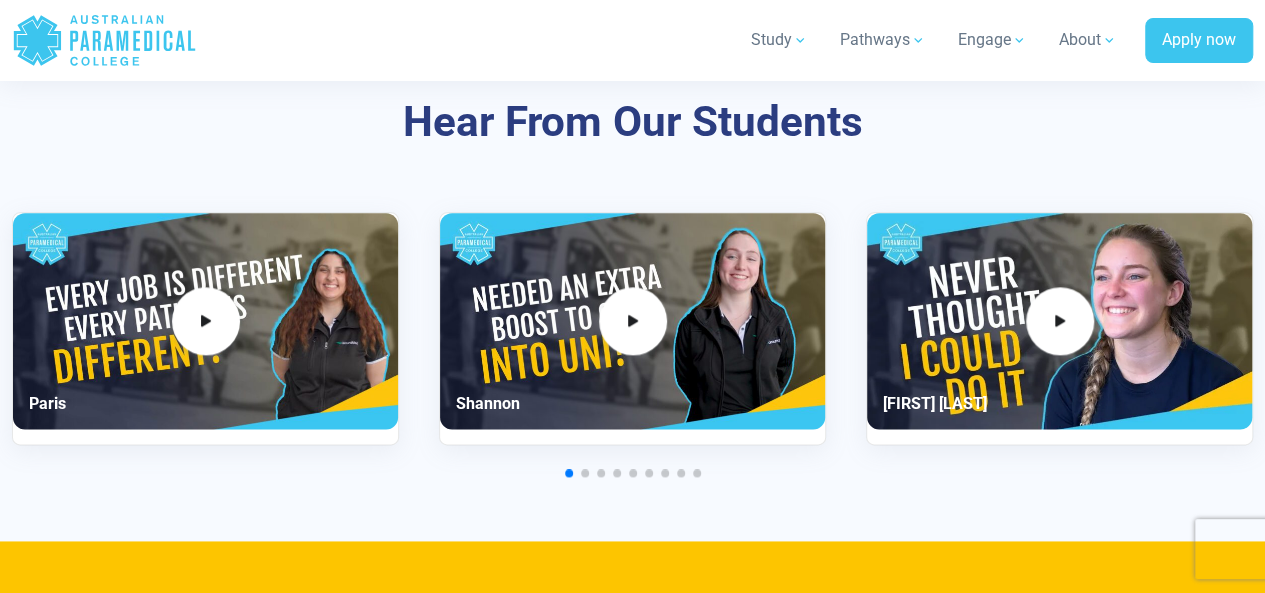 click at bounding box center (585, 473) 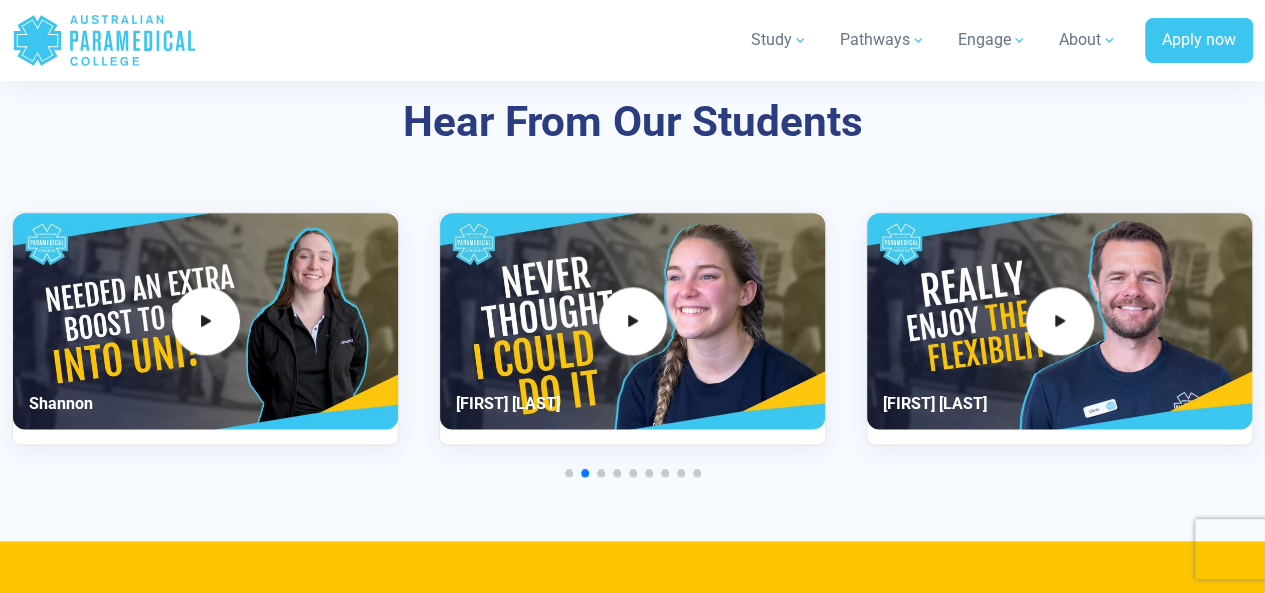 click at bounding box center (617, 473) 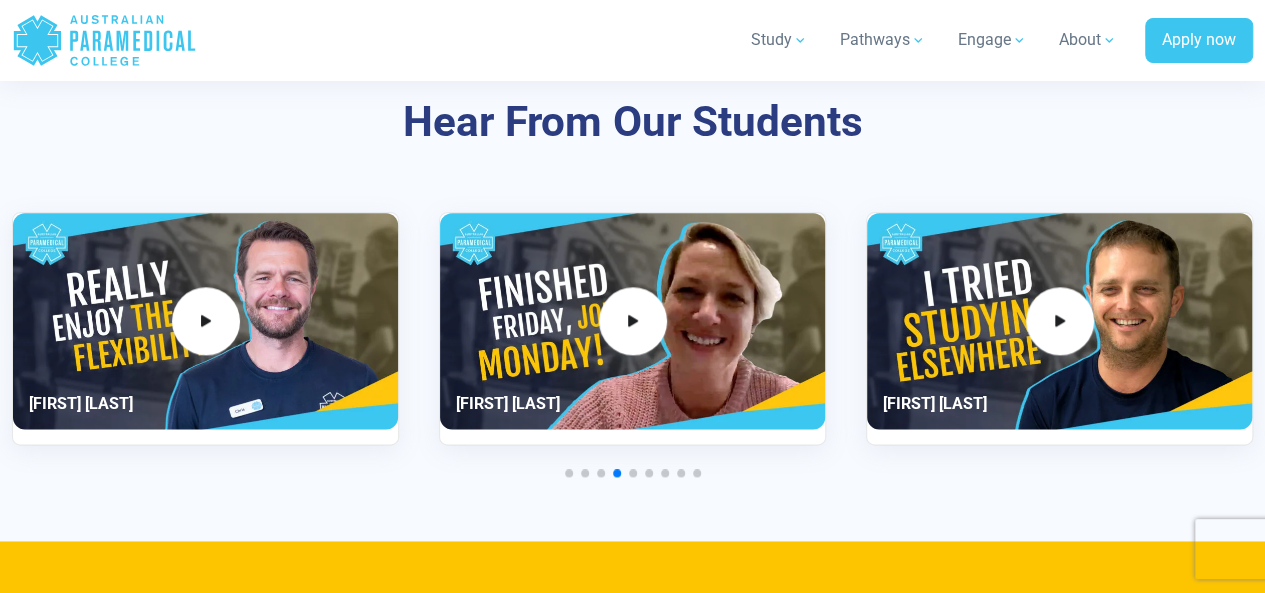 click at bounding box center (649, 473) 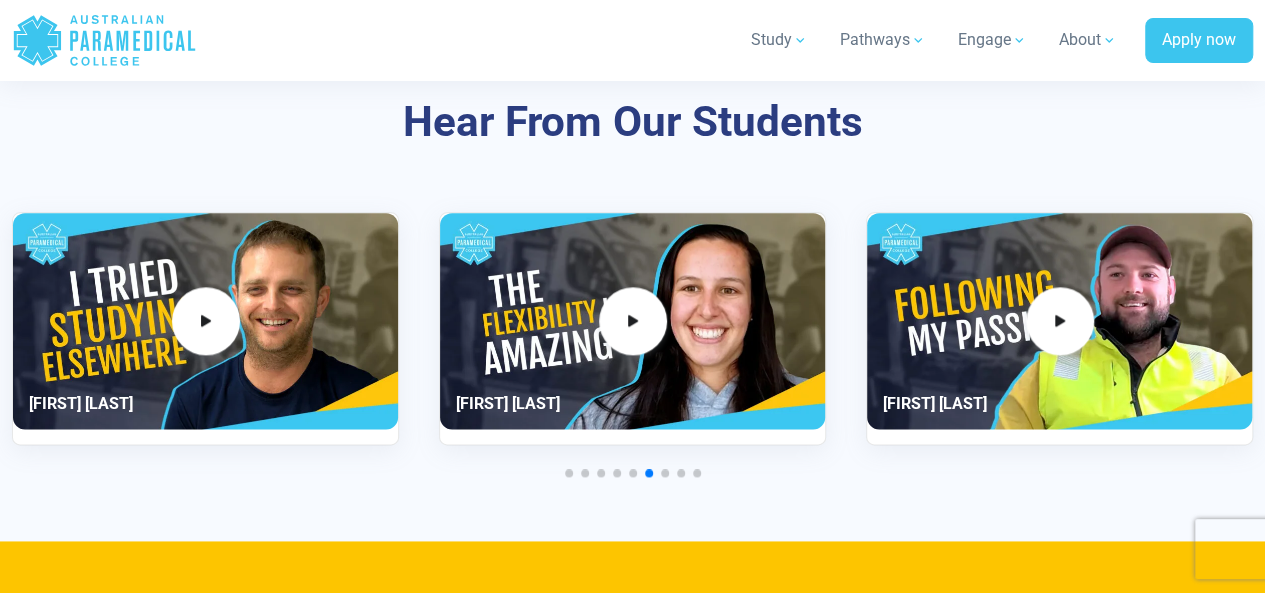 click at bounding box center (681, 473) 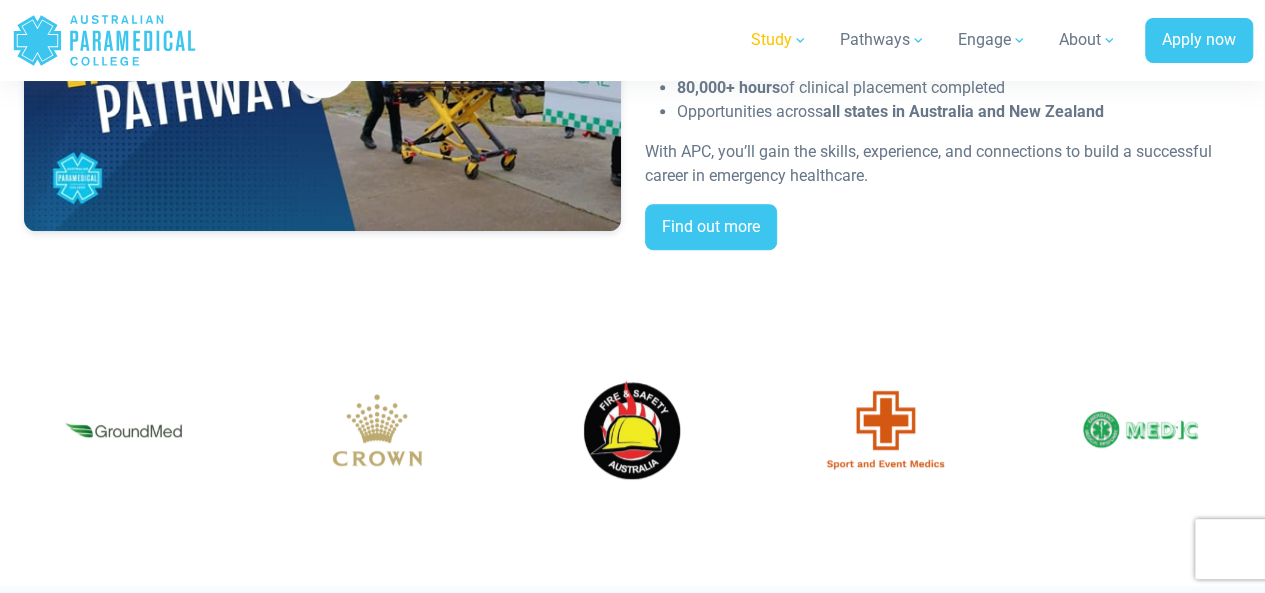 scroll, scrollTop: 4324, scrollLeft: 0, axis: vertical 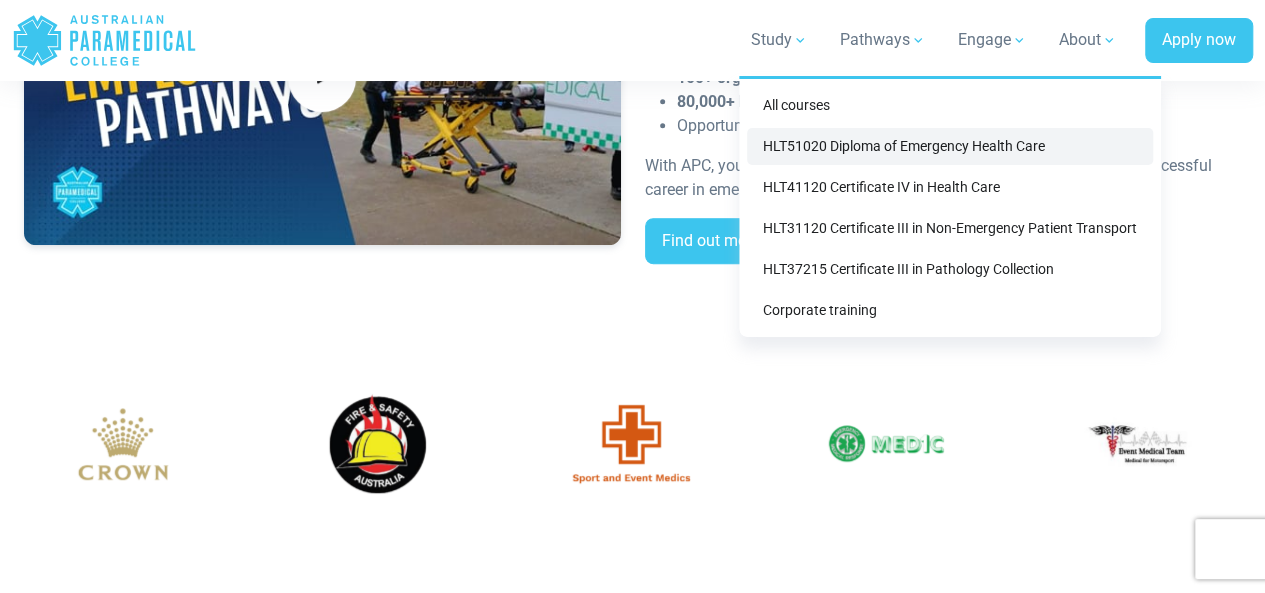 click on "HLT51020 Diploma of Emergency Health Care" at bounding box center (950, 146) 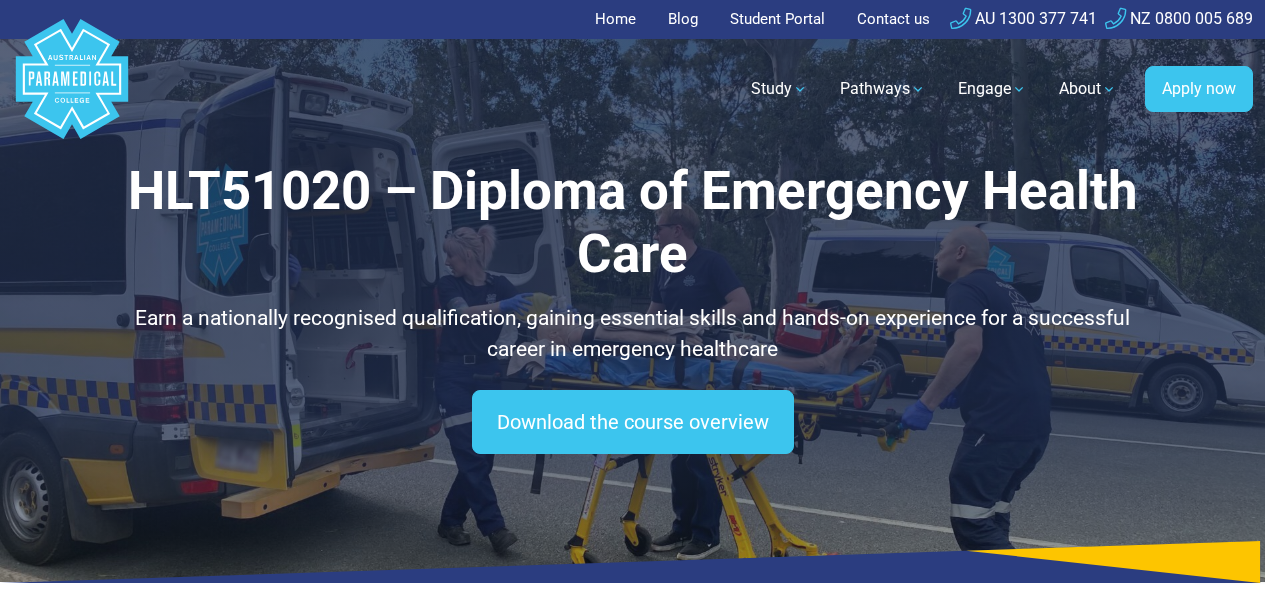 scroll, scrollTop: 0, scrollLeft: 0, axis: both 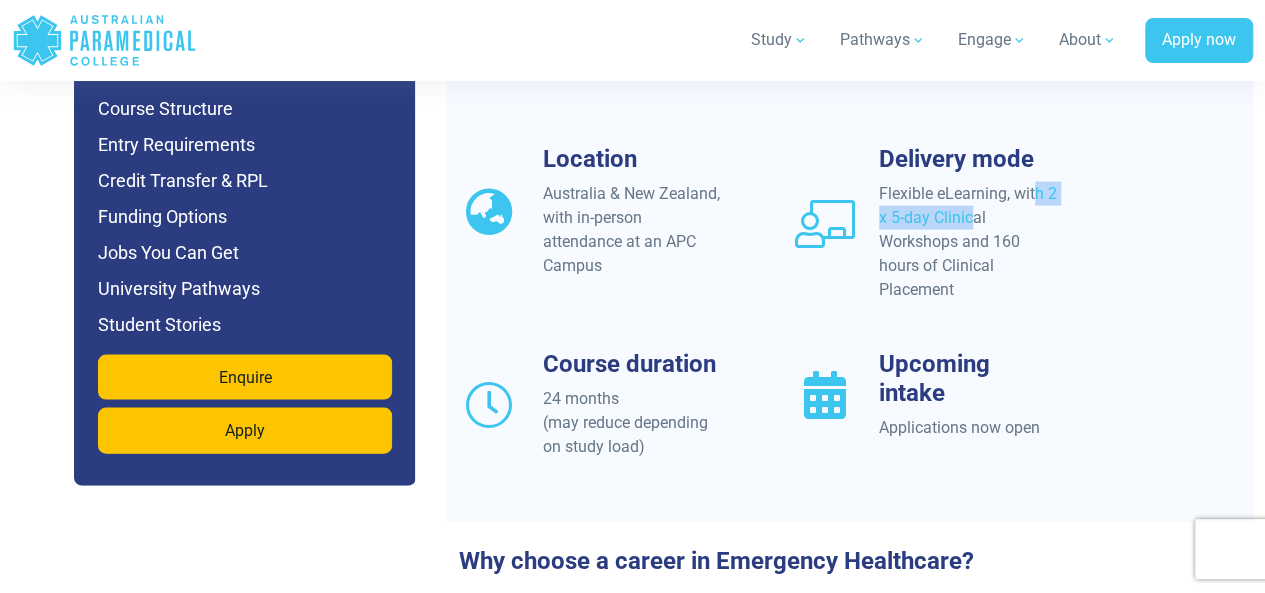 drag, startPoint x: 876, startPoint y: 190, endPoint x: 1006, endPoint y: 198, distance: 130.24593 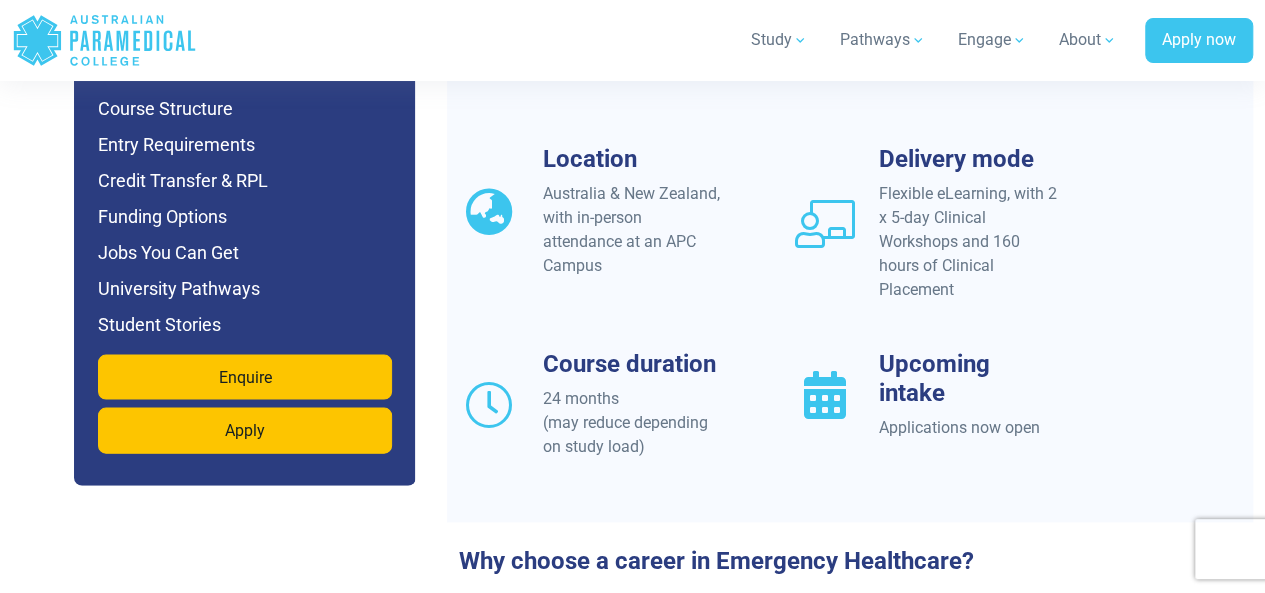 drag, startPoint x: 1016, startPoint y: 199, endPoint x: 992, endPoint y: 225, distance: 35.383614 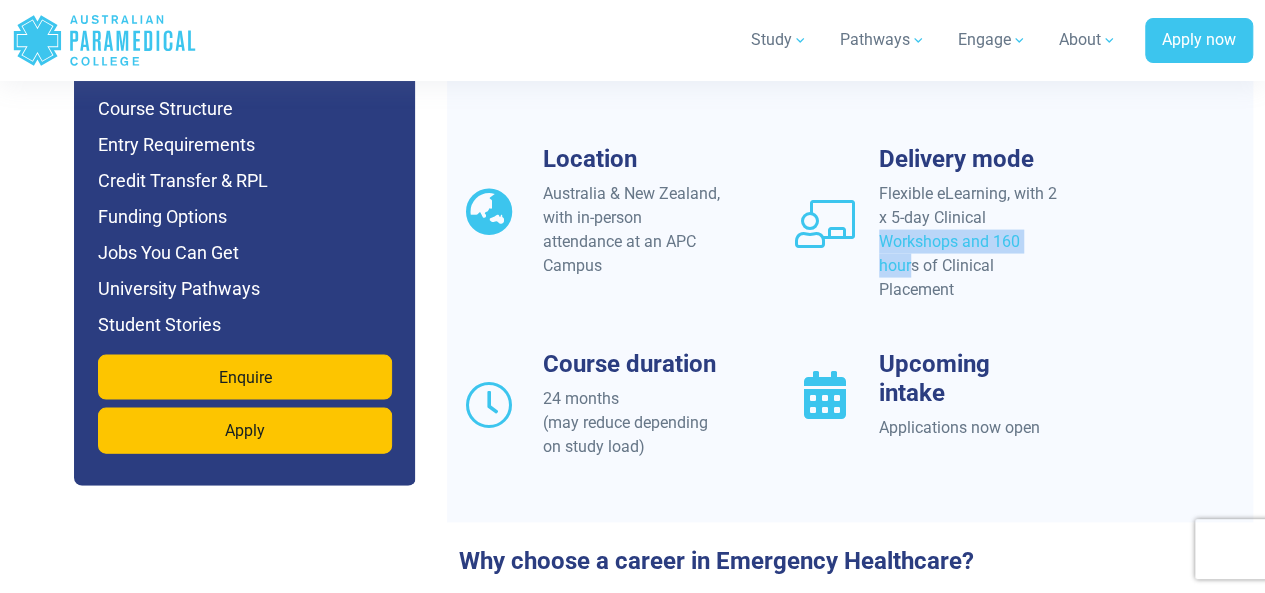 drag, startPoint x: 1017, startPoint y: 189, endPoint x: 1018, endPoint y: 221, distance: 32.01562 